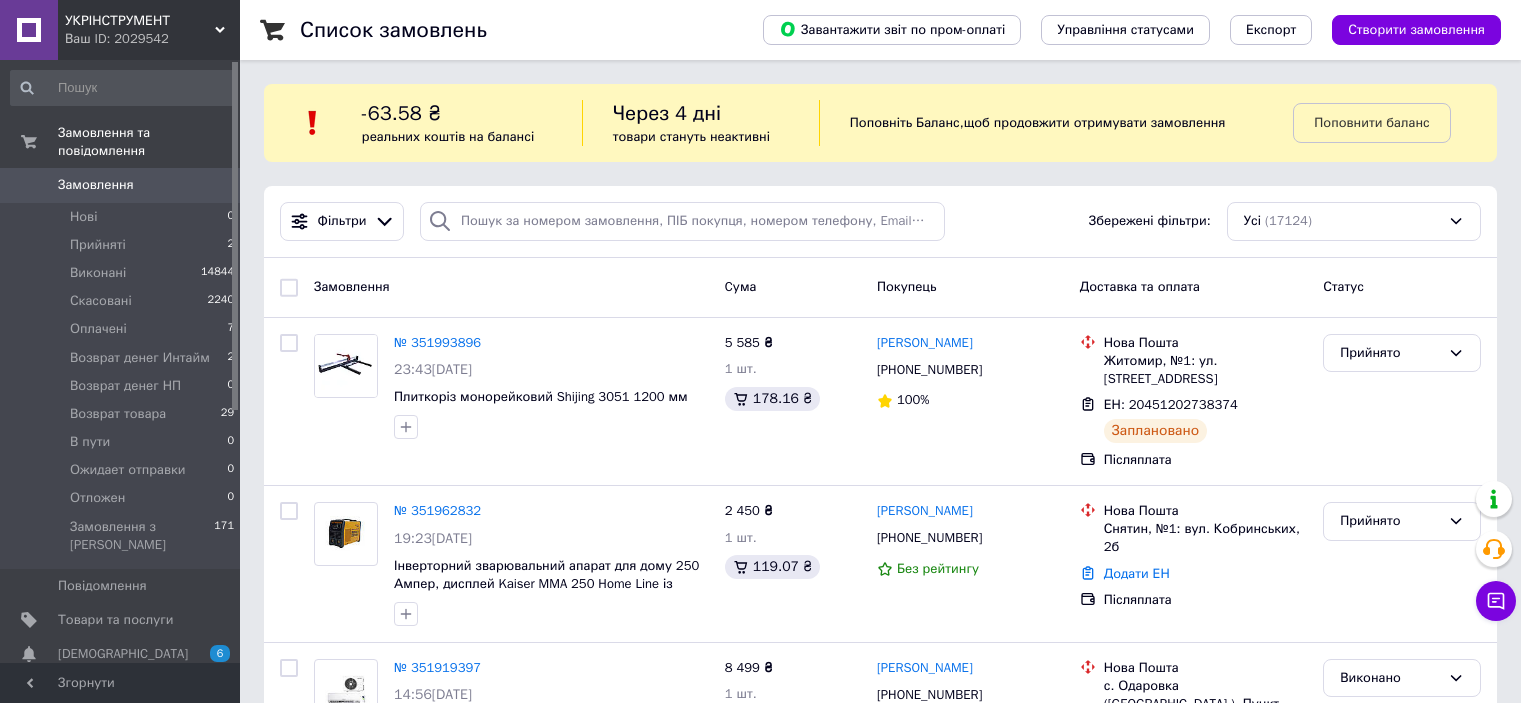 scroll, scrollTop: 0, scrollLeft: 0, axis: both 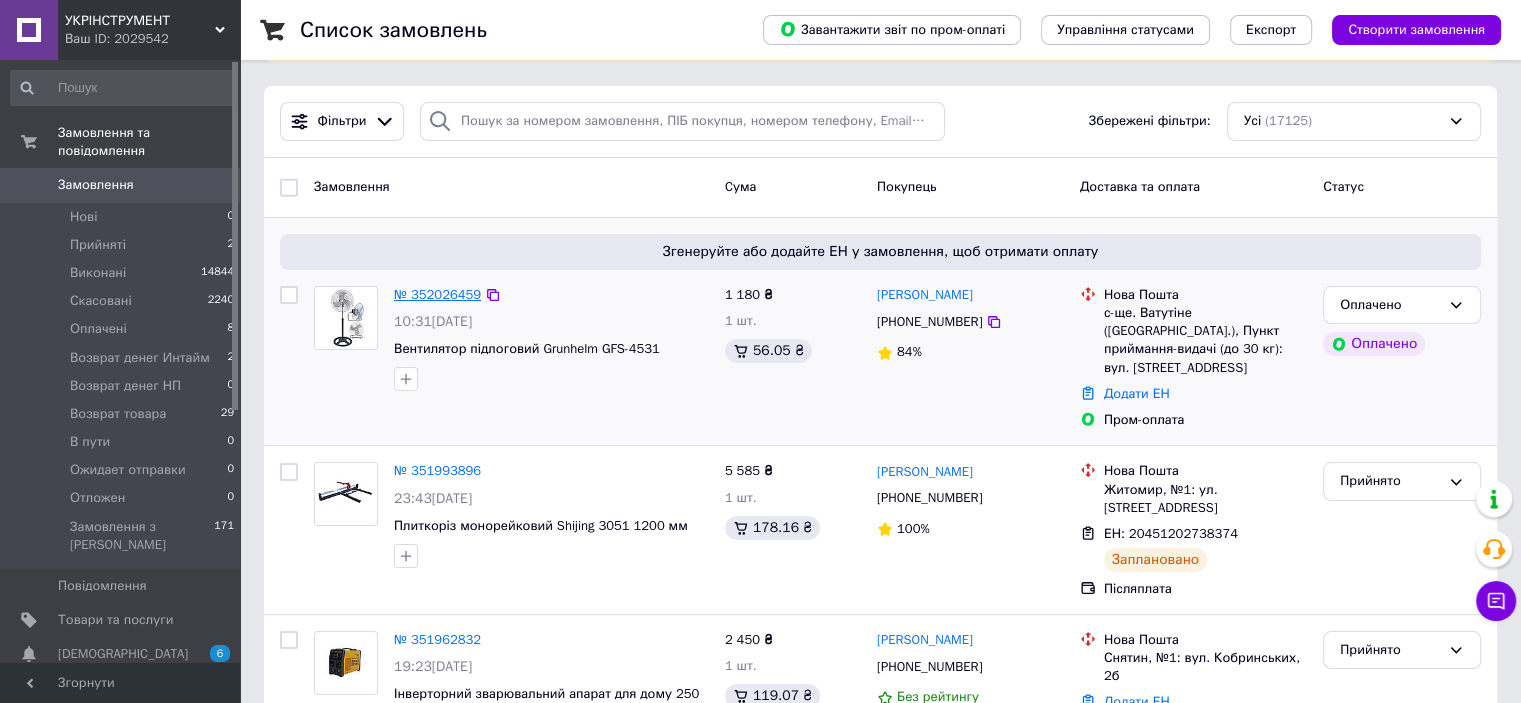 click on "№ 352026459" at bounding box center [437, 294] 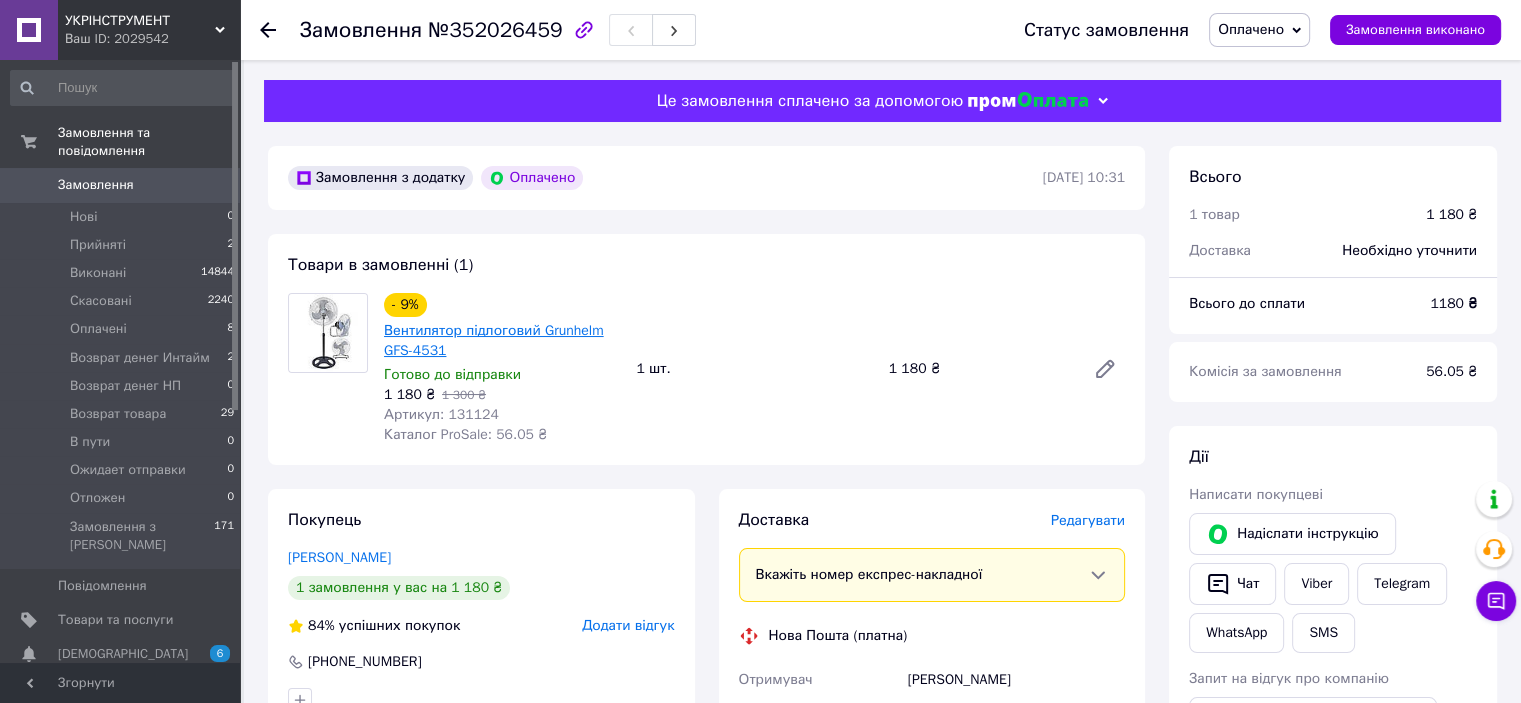click on "Вентилятор підлоговий Grunhelm GFS-4531" at bounding box center (494, 340) 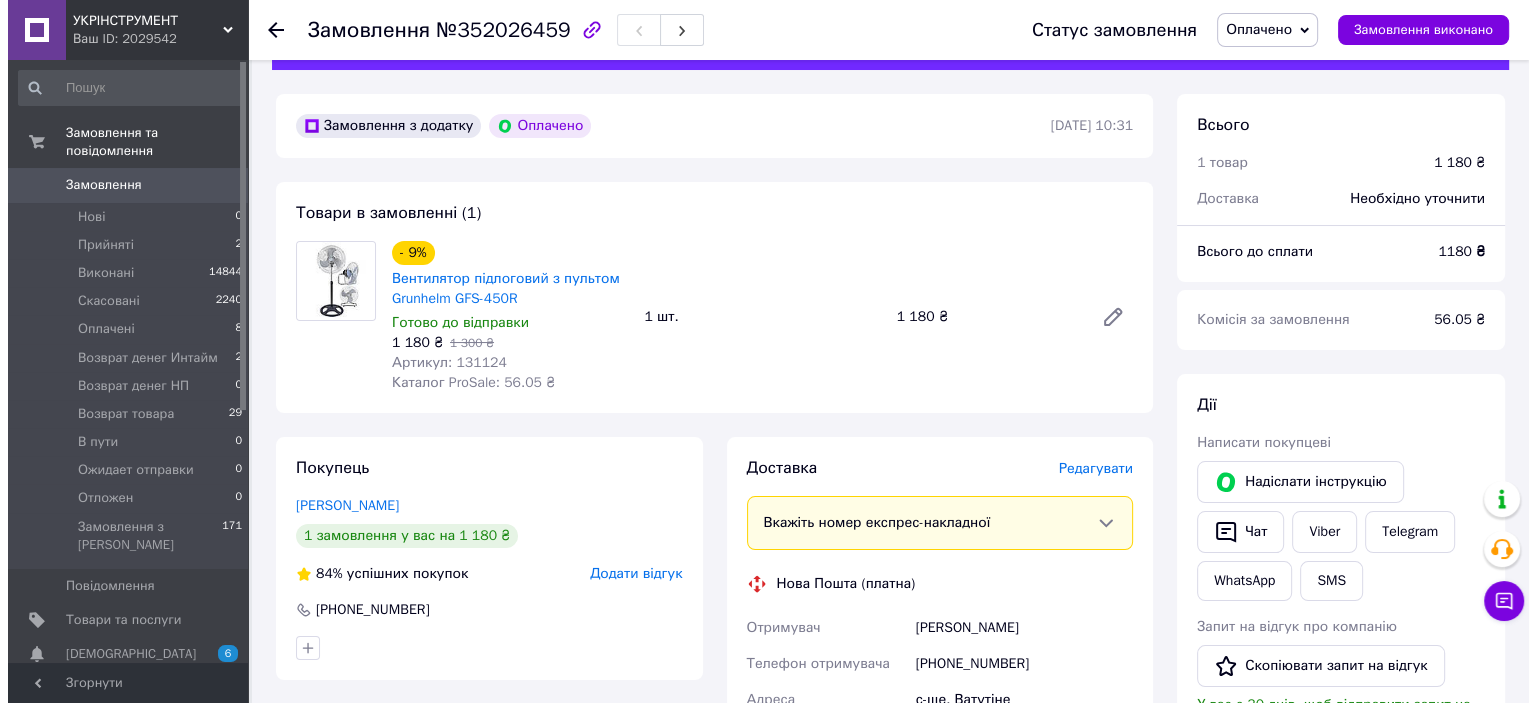 scroll, scrollTop: 100, scrollLeft: 0, axis: vertical 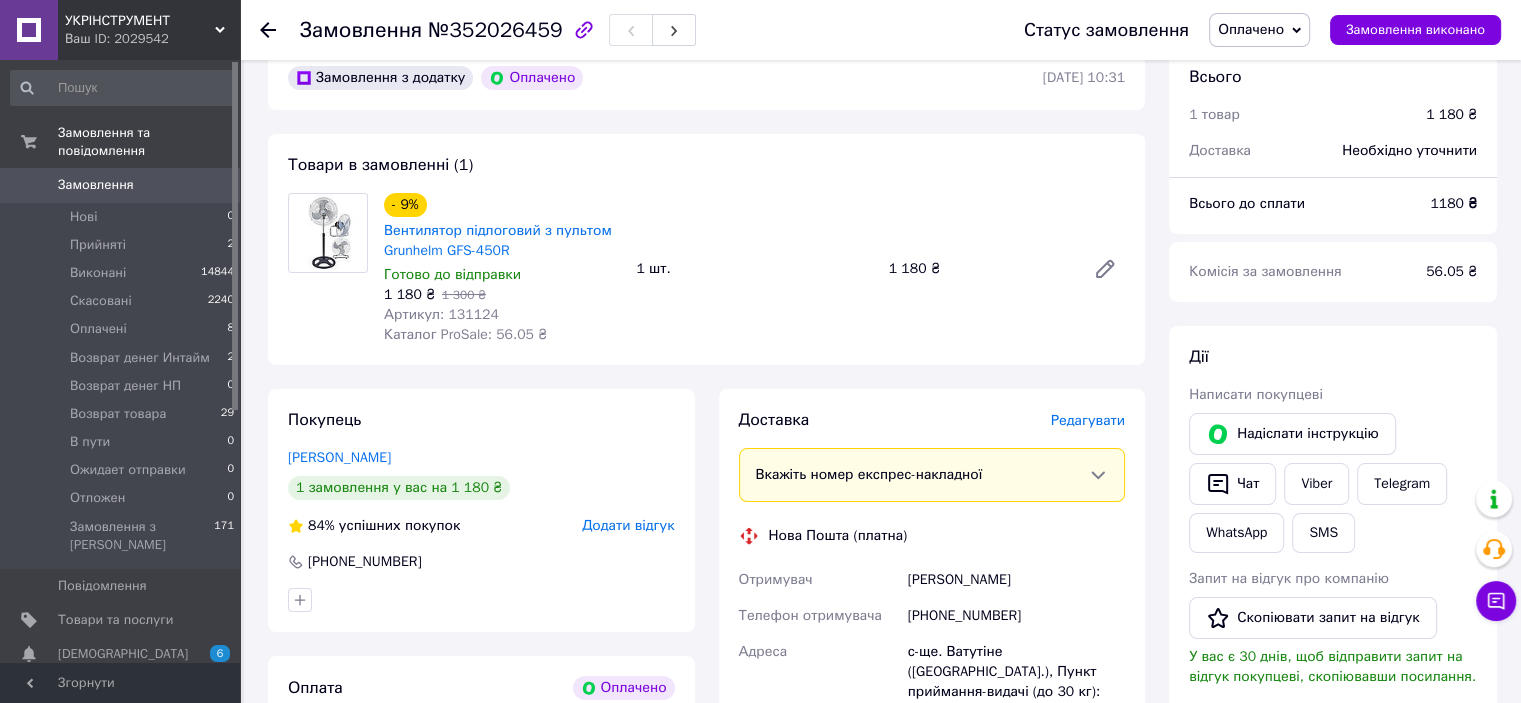 click on "Редагувати" at bounding box center (1088, 420) 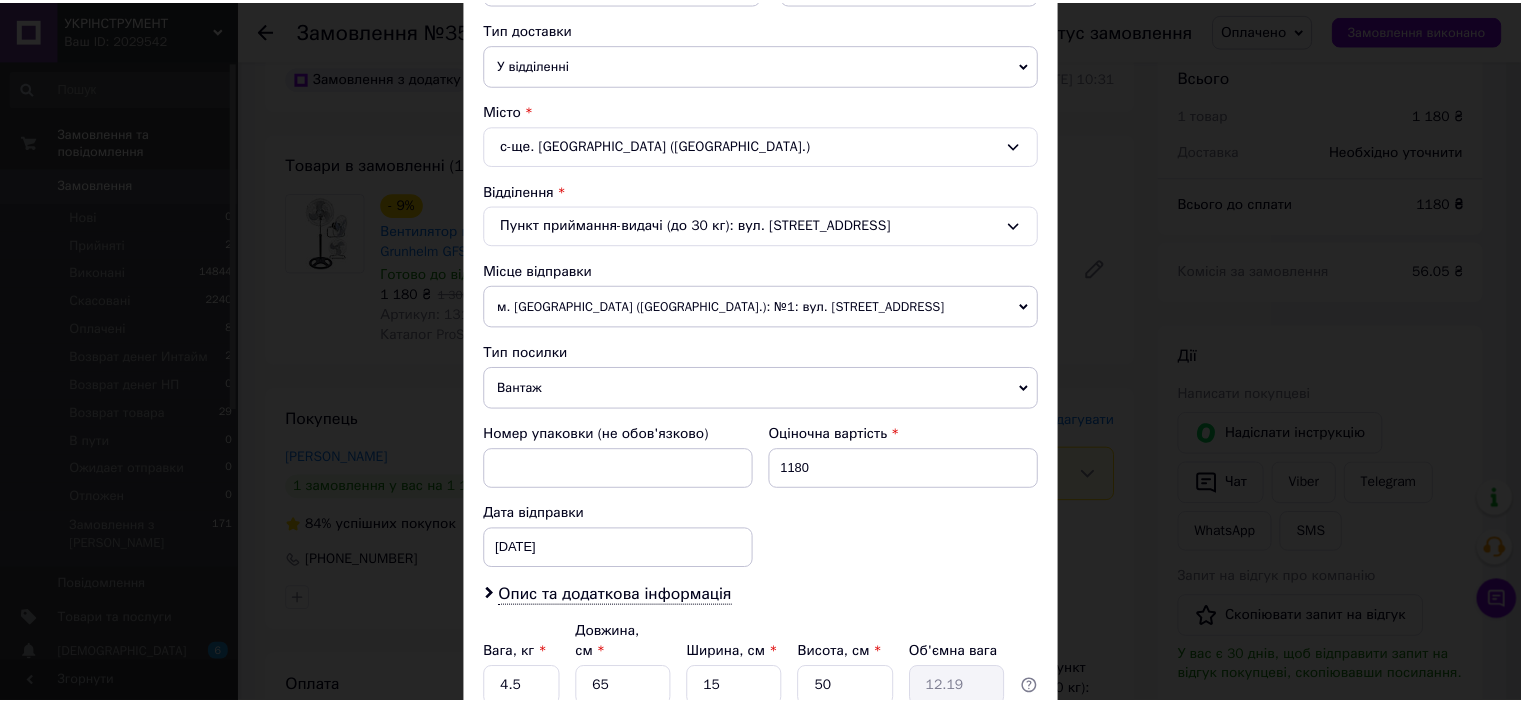 scroll, scrollTop: 600, scrollLeft: 0, axis: vertical 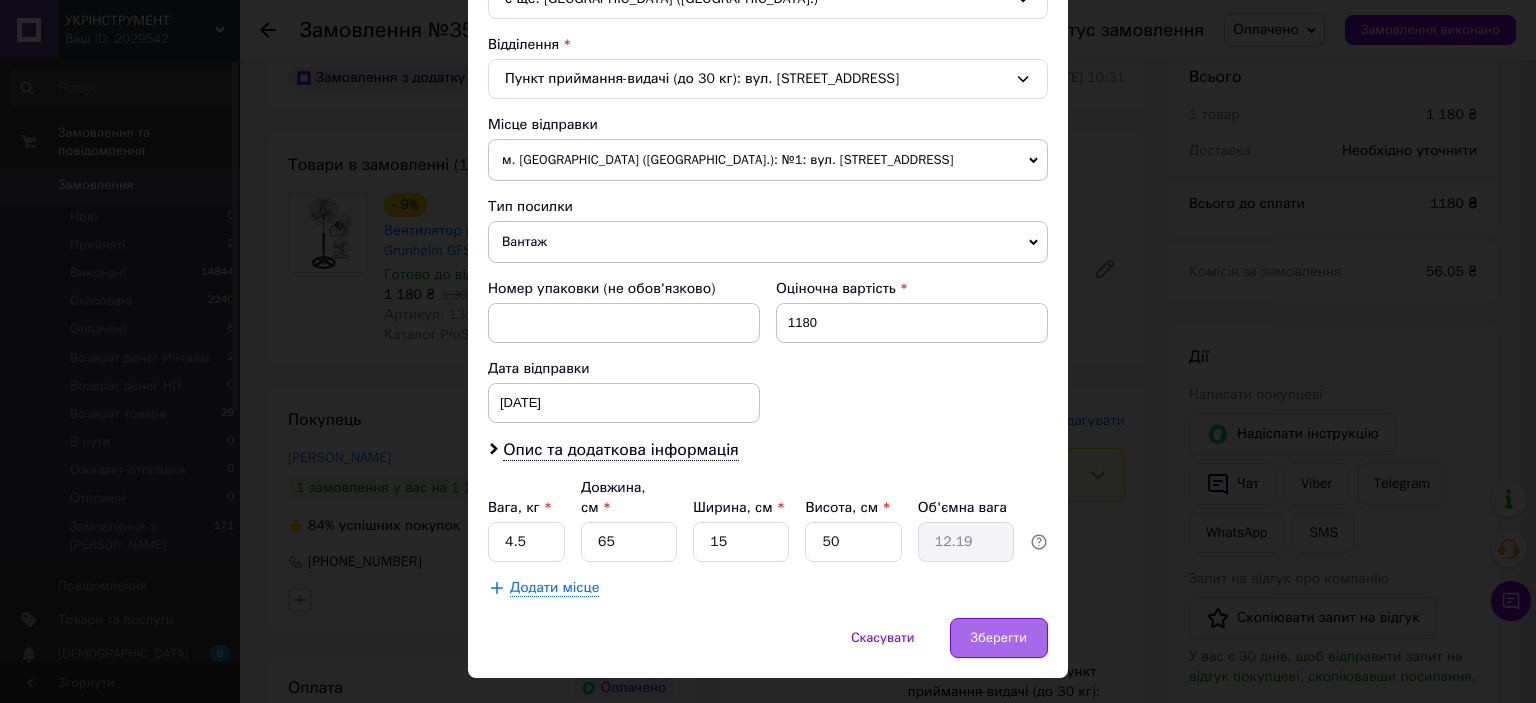 click on "Зберегти" at bounding box center [999, 638] 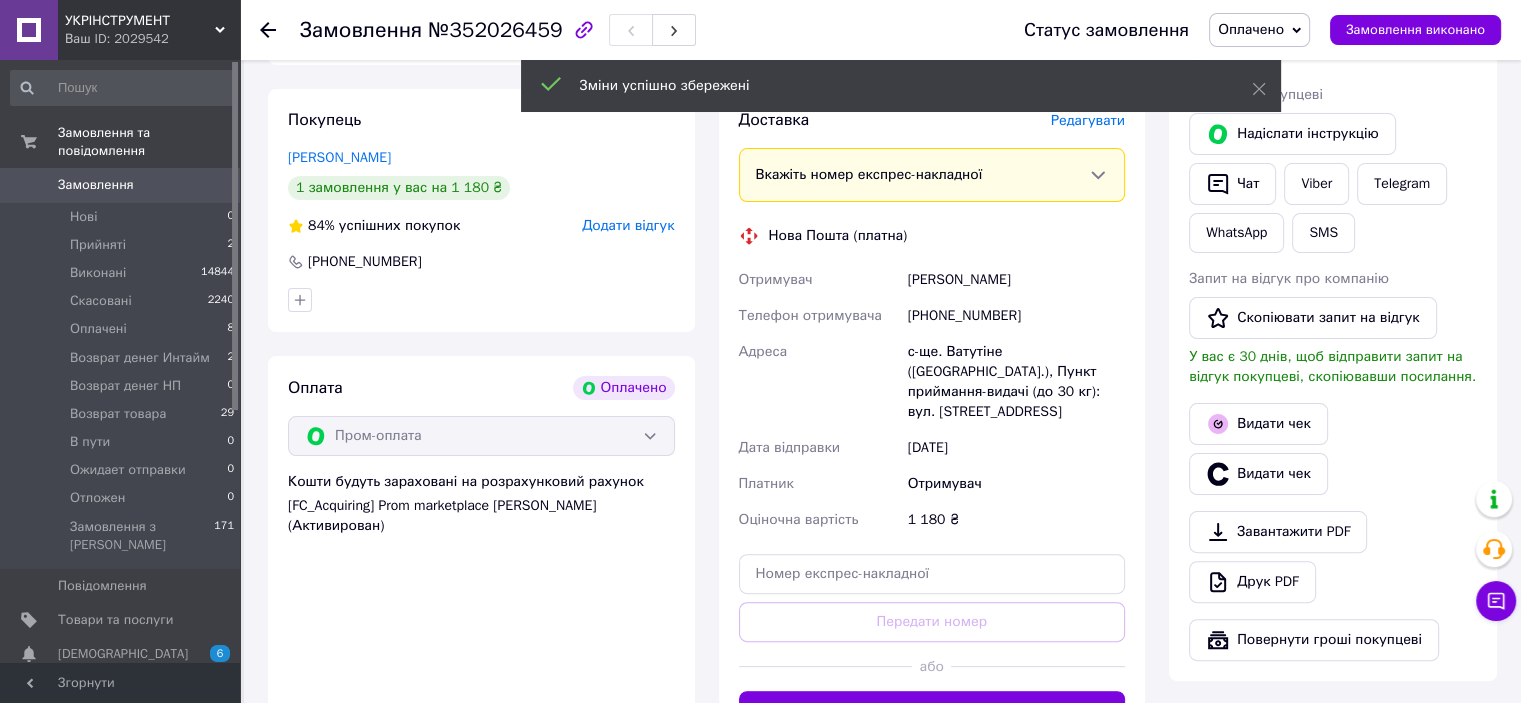 scroll, scrollTop: 500, scrollLeft: 0, axis: vertical 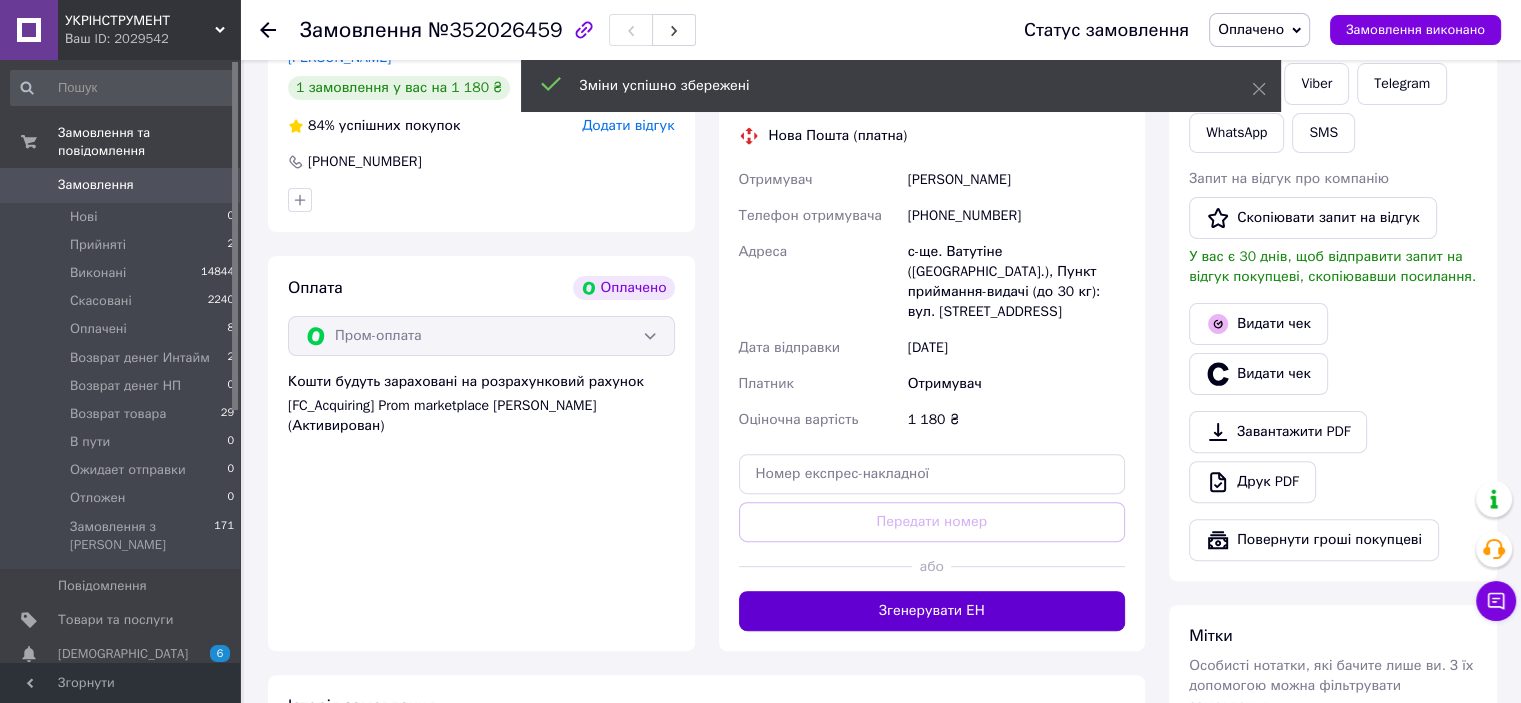 click on "Згенерувати ЕН" at bounding box center [932, 611] 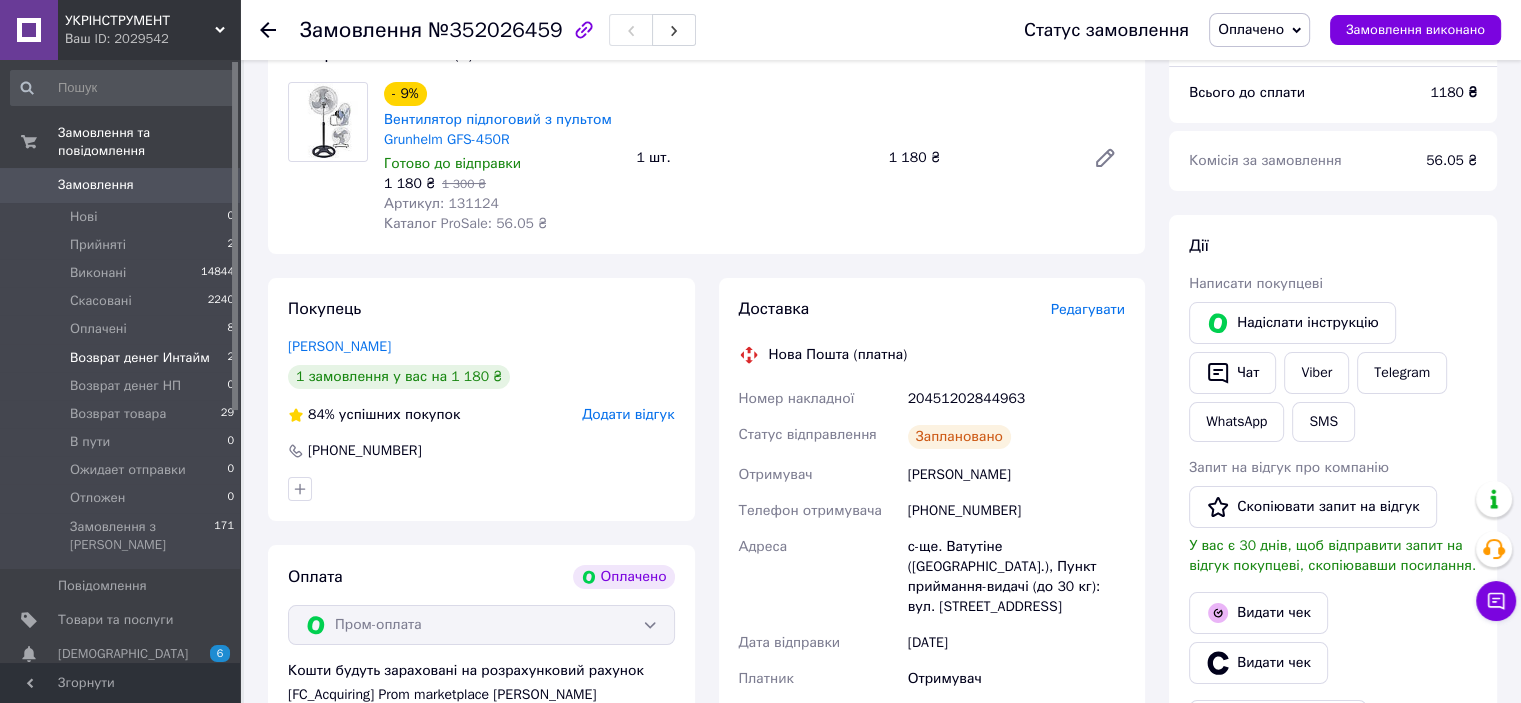 scroll, scrollTop: 200, scrollLeft: 0, axis: vertical 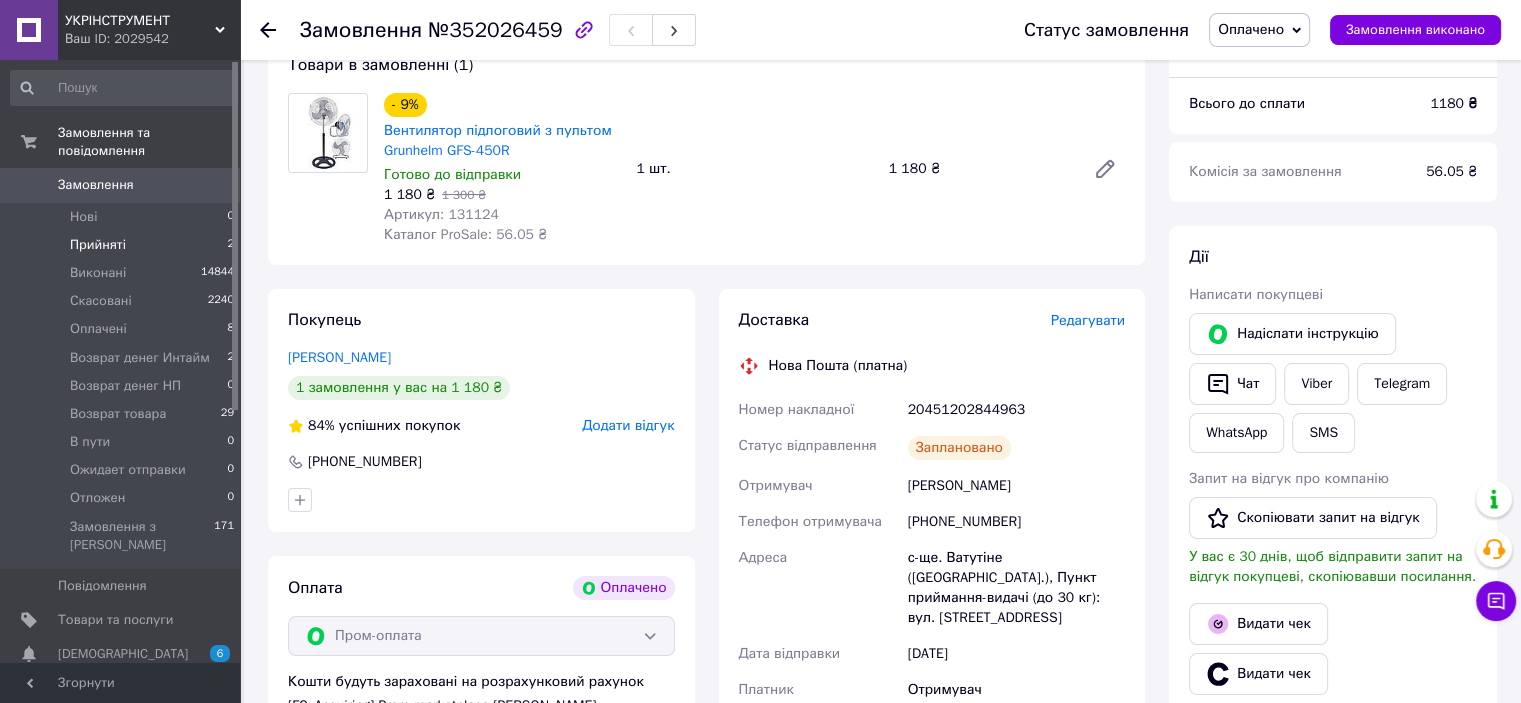 click on "Прийняті" at bounding box center (98, 245) 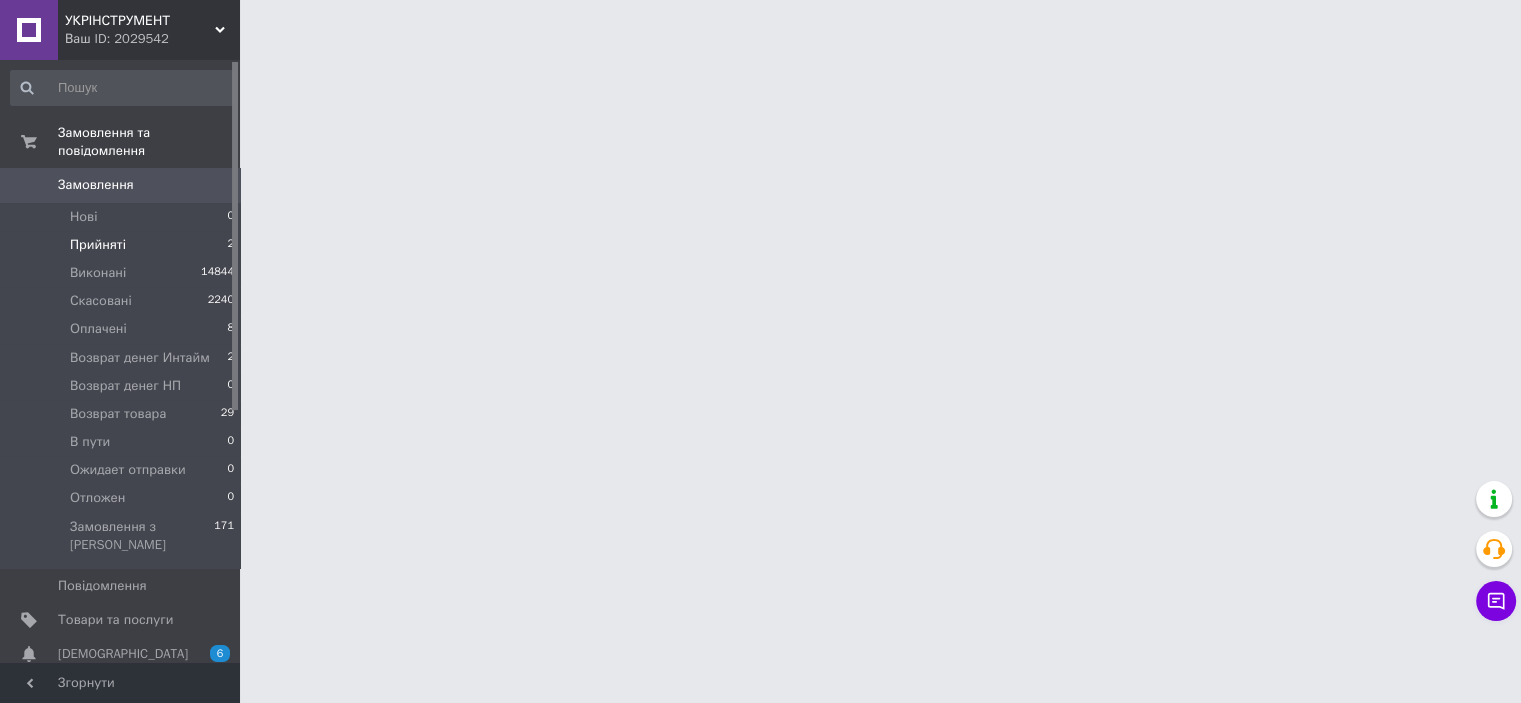 scroll, scrollTop: 0, scrollLeft: 0, axis: both 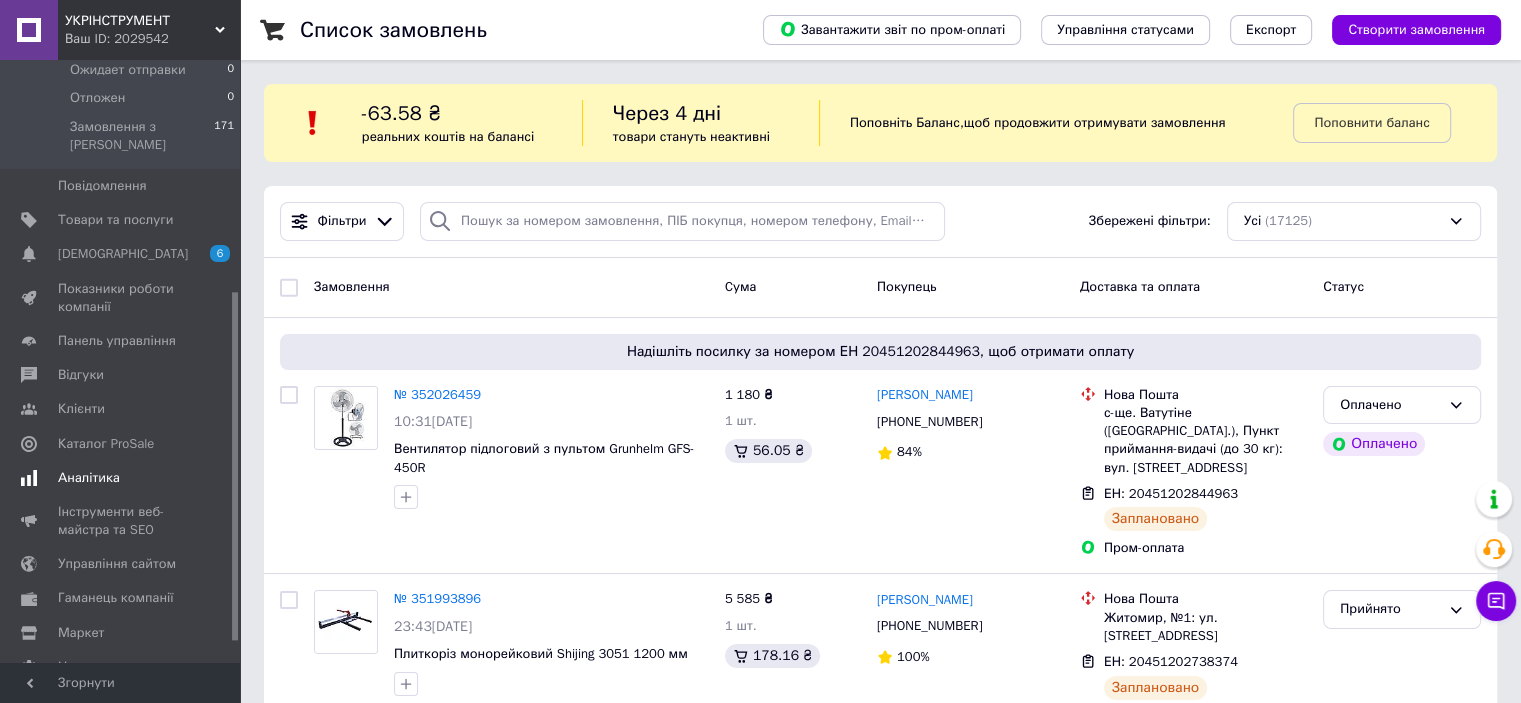 click on "Аналітика" at bounding box center [89, 478] 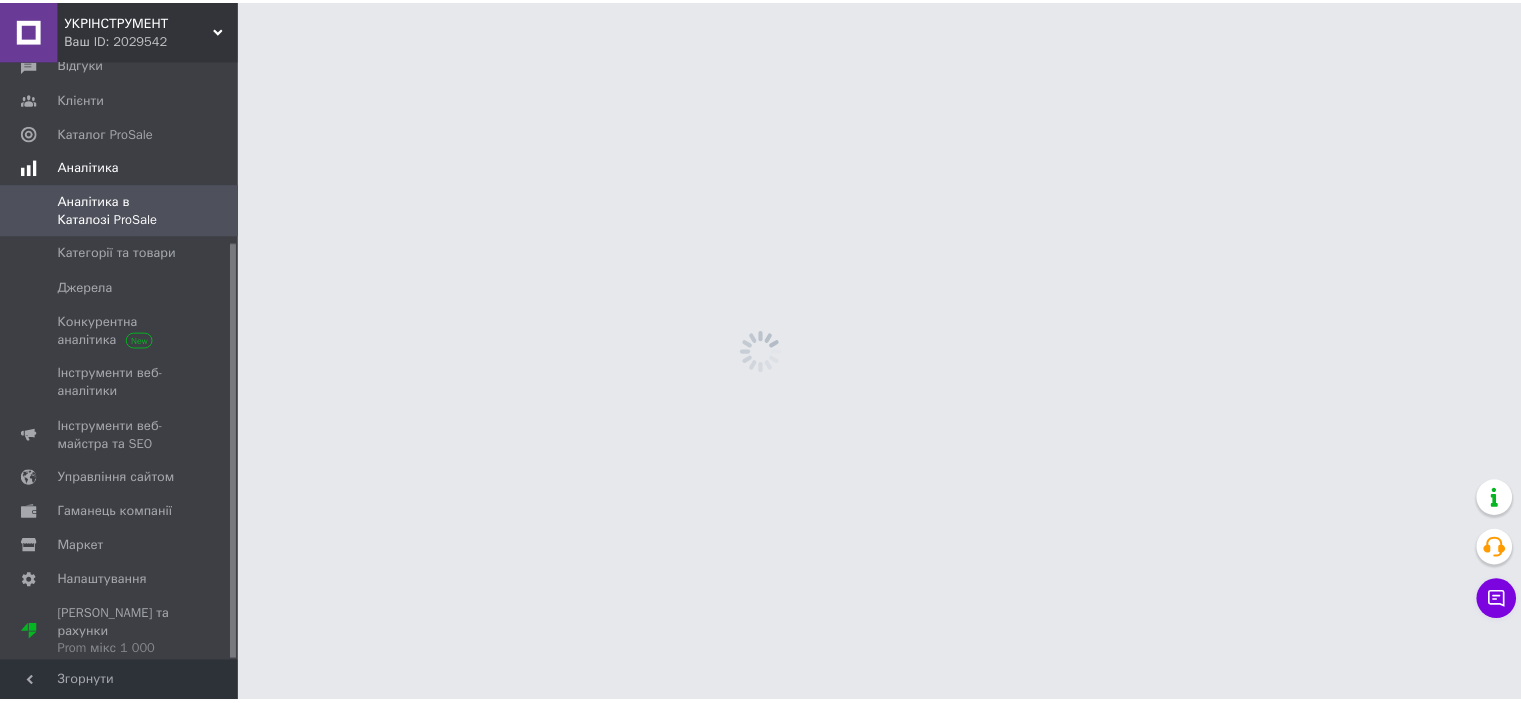 scroll, scrollTop: 263, scrollLeft: 0, axis: vertical 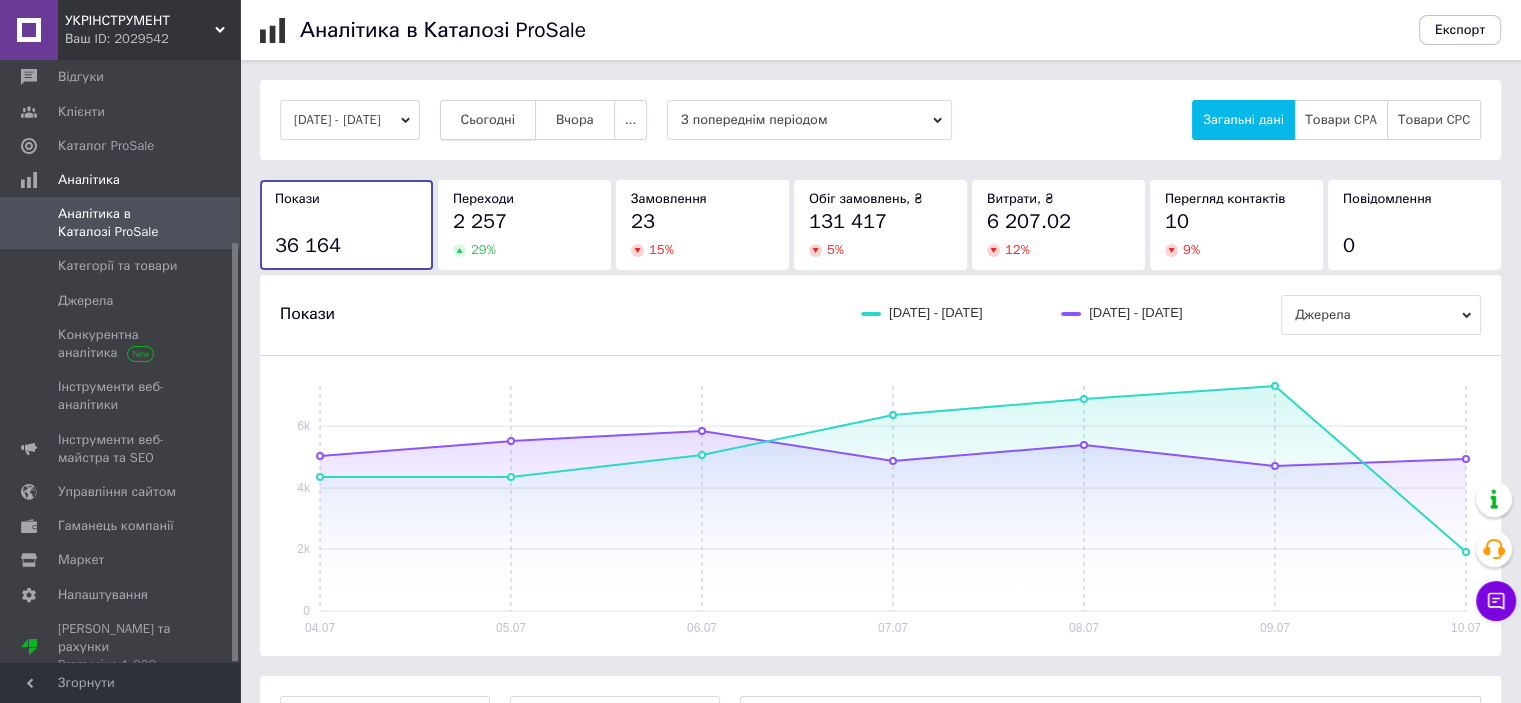 click on "Сьогодні" at bounding box center [488, 120] 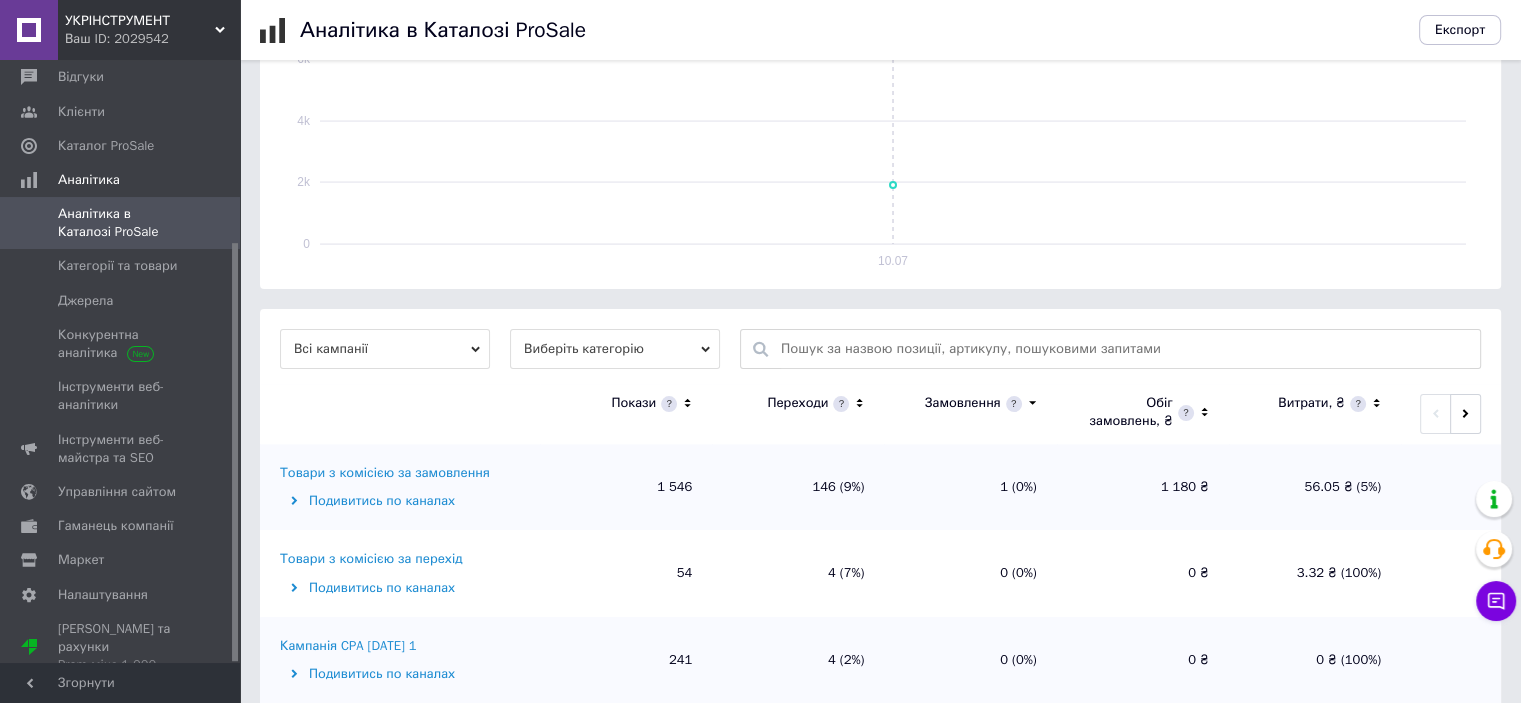 scroll, scrollTop: 492, scrollLeft: 0, axis: vertical 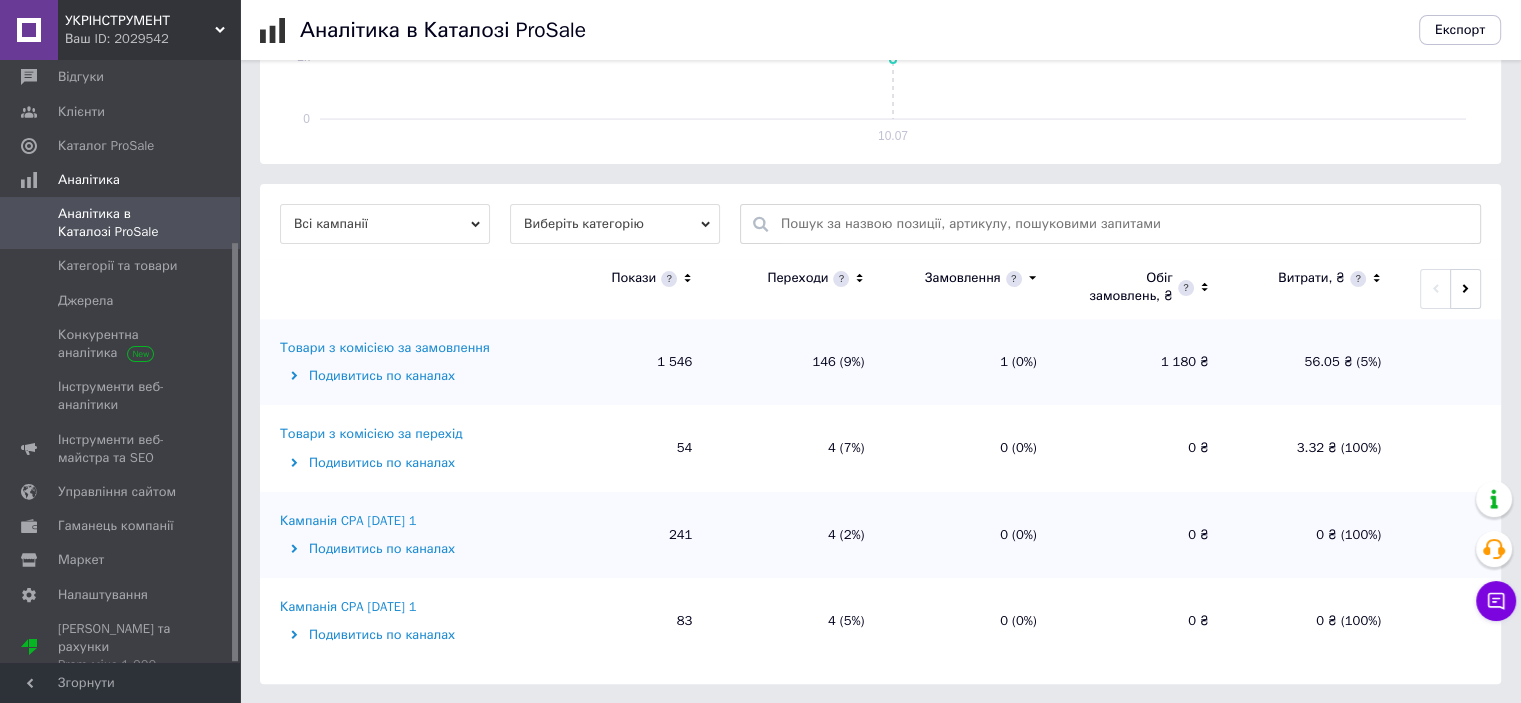 click on "Товари з комісією за замовлення" at bounding box center [385, 348] 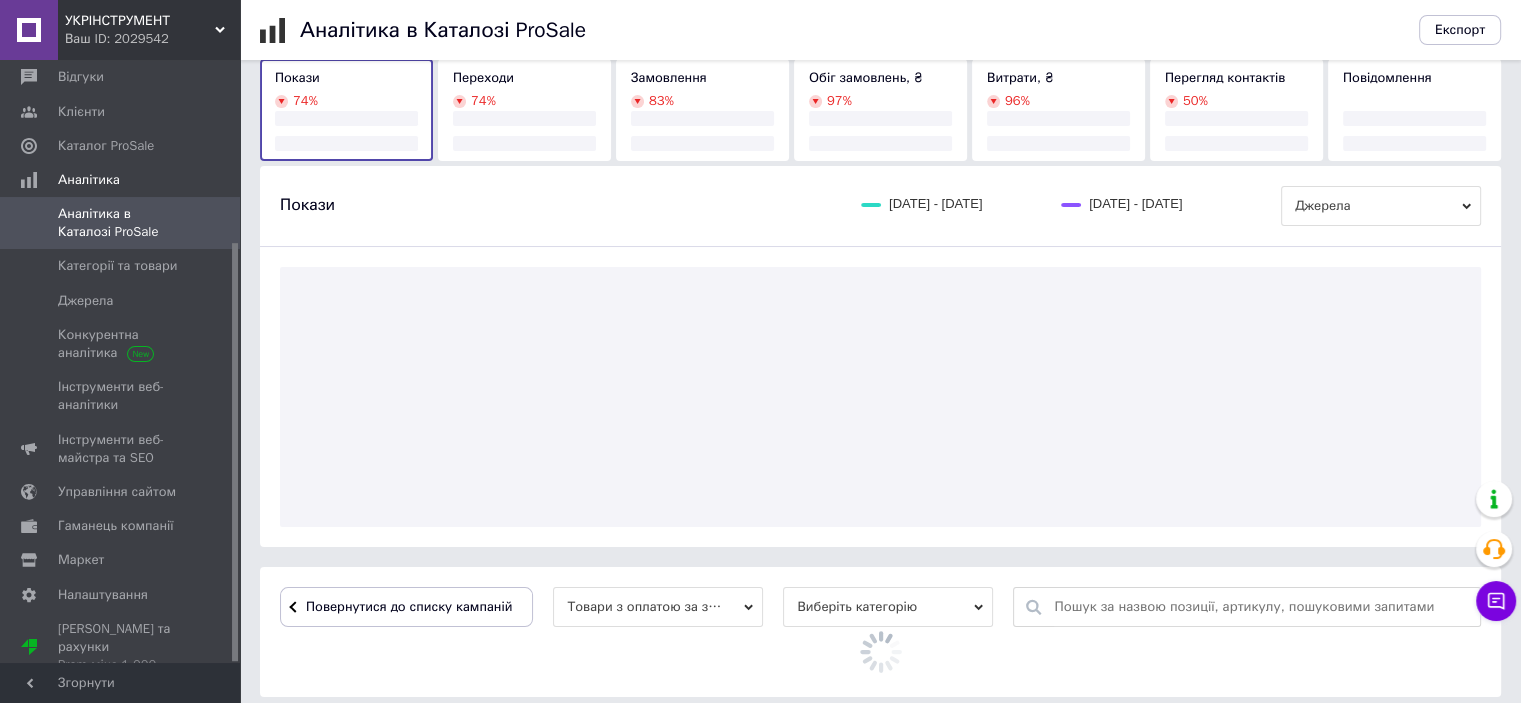 scroll, scrollTop: 492, scrollLeft: 0, axis: vertical 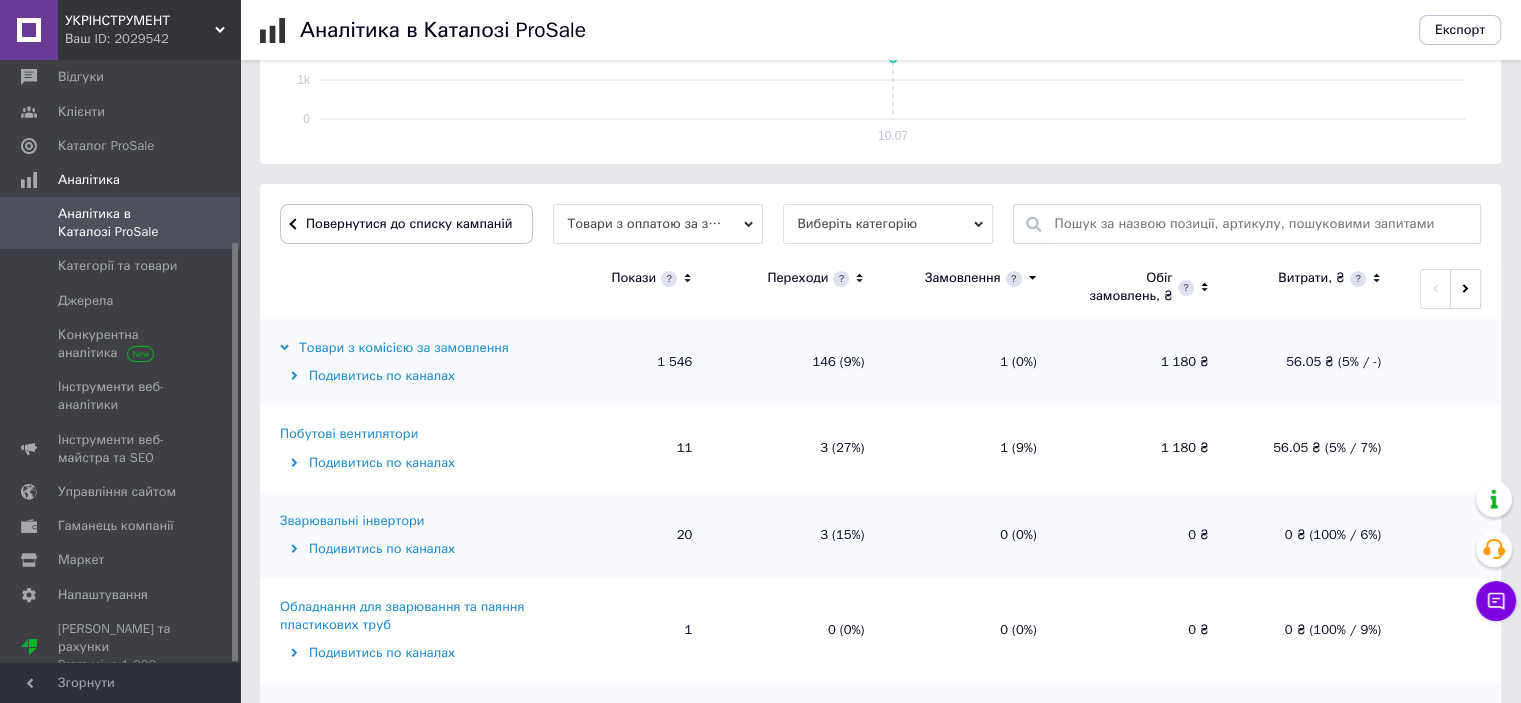 click on "Побутові вентилятори" at bounding box center (349, 434) 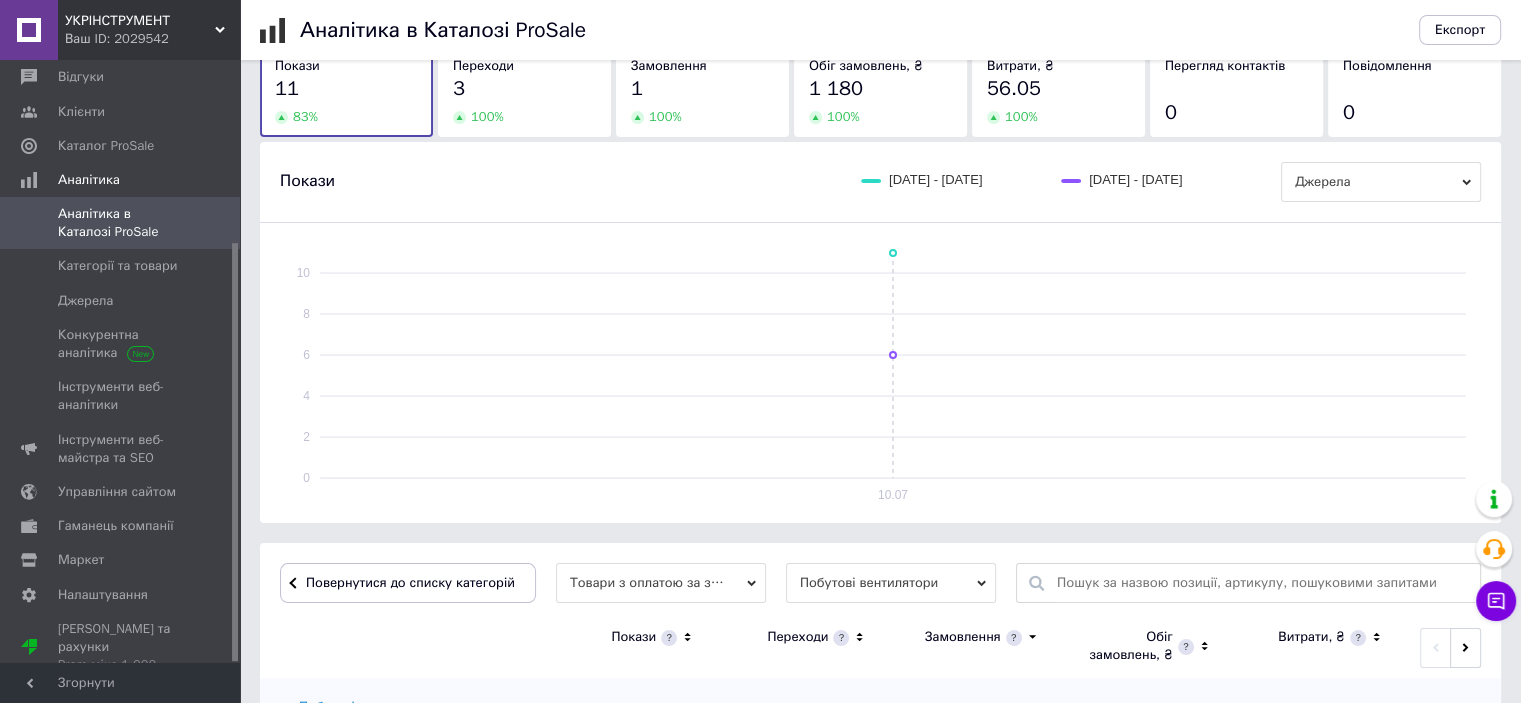 scroll, scrollTop: 341, scrollLeft: 0, axis: vertical 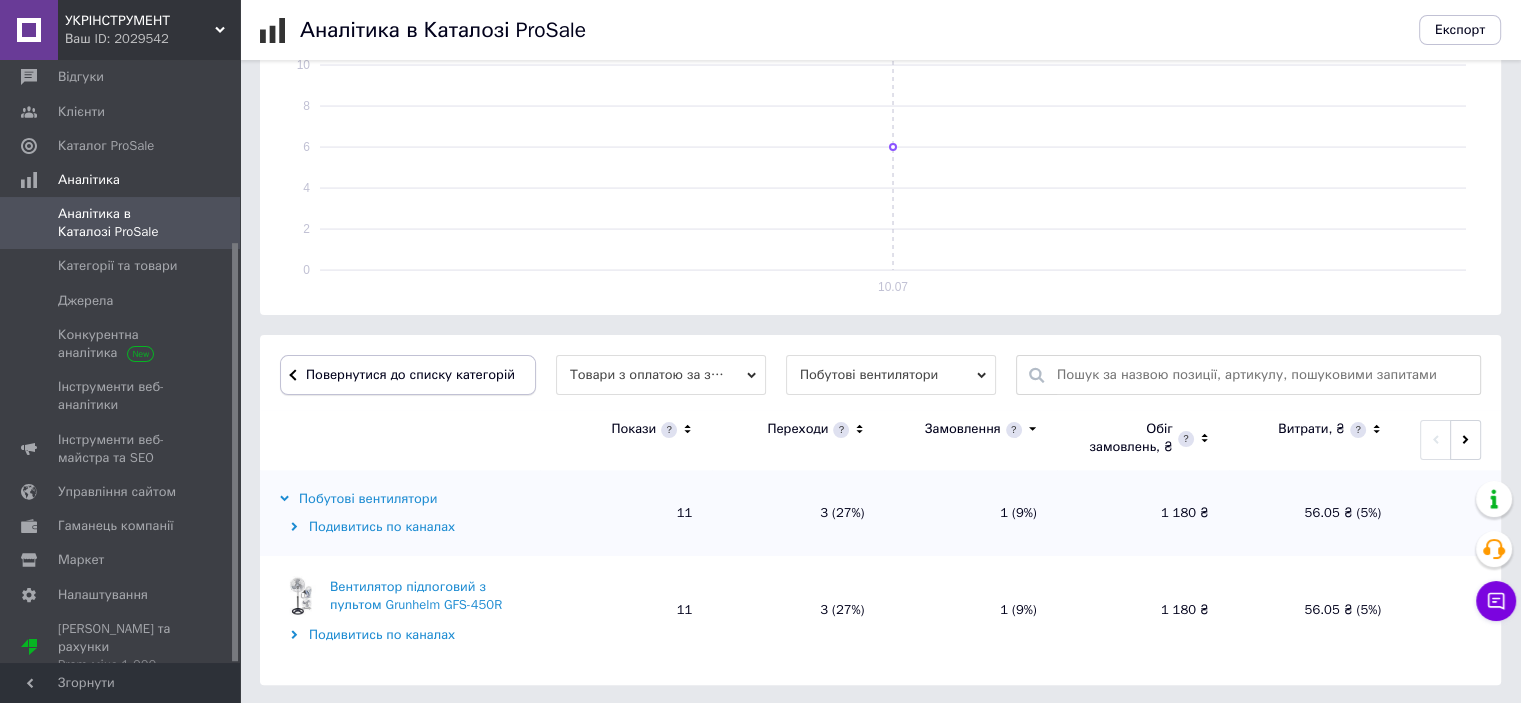 click on "Повернутися до списку категорій" at bounding box center (408, 375) 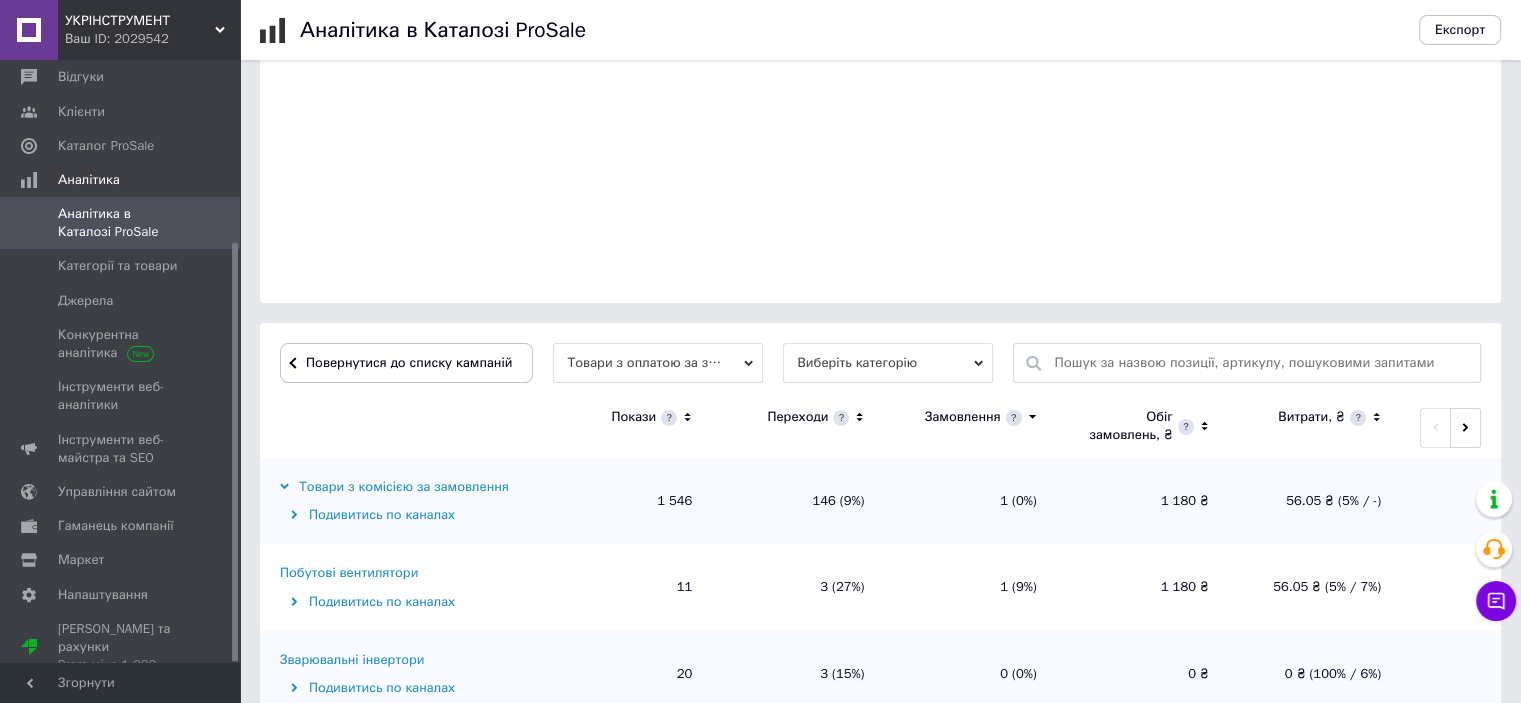 scroll, scrollTop: 341, scrollLeft: 0, axis: vertical 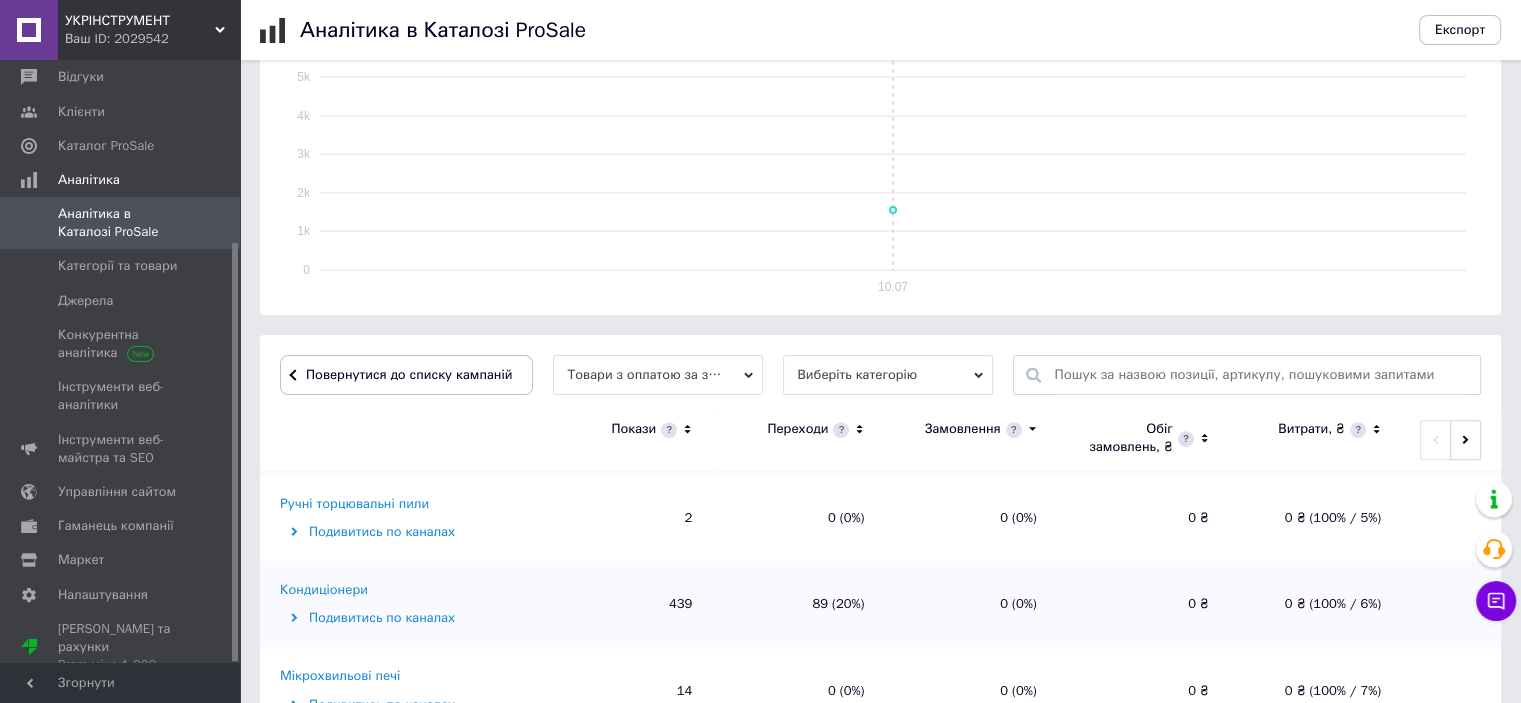 click on "Кондиціонери" at bounding box center (324, 590) 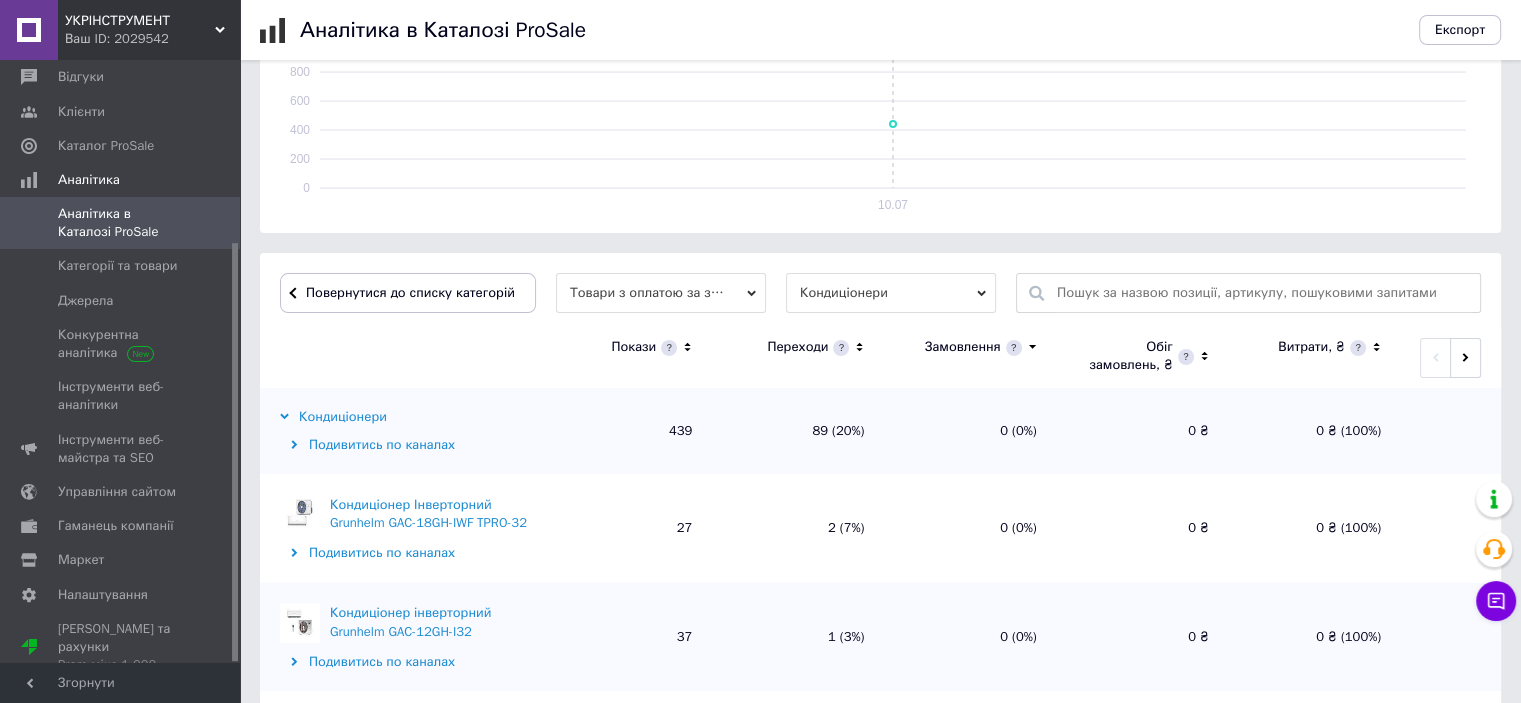 scroll, scrollTop: 541, scrollLeft: 0, axis: vertical 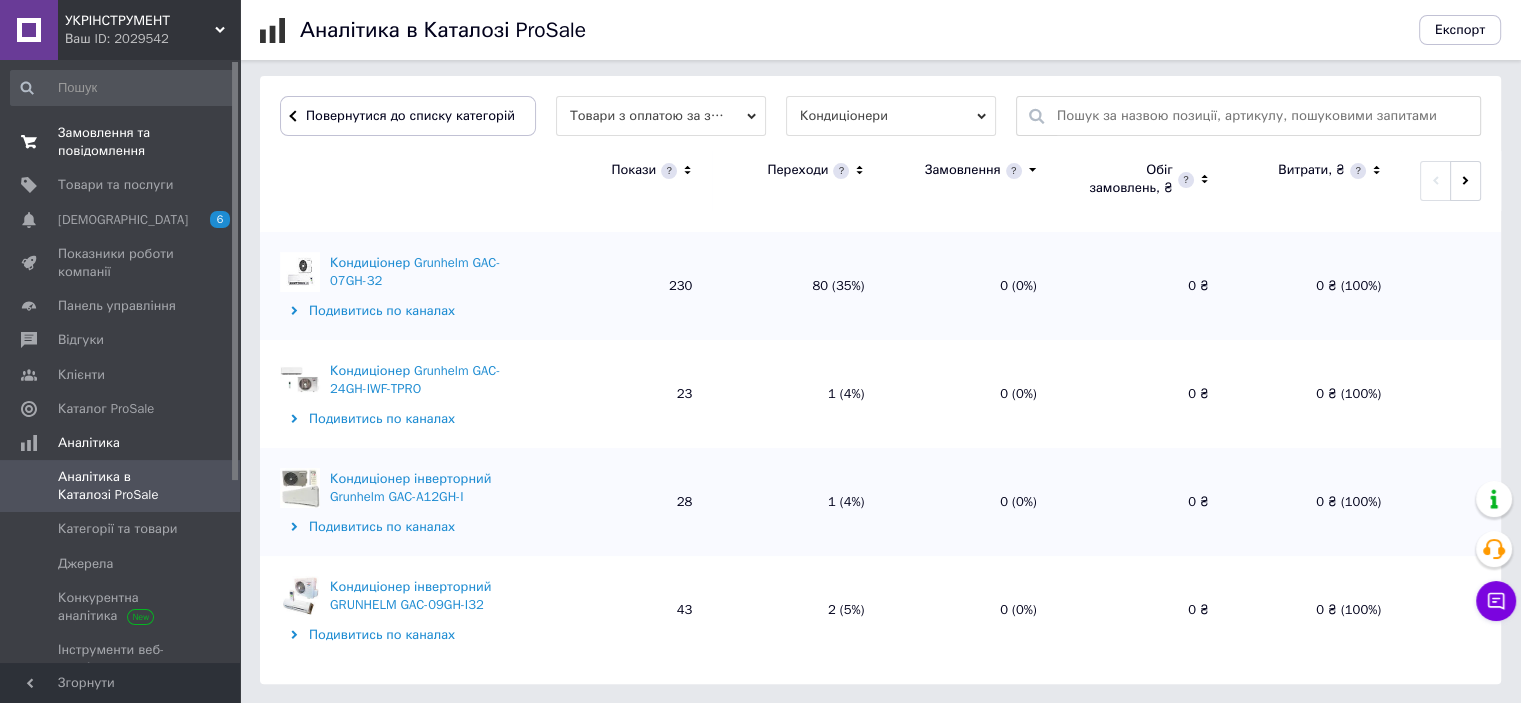 click on "Замовлення та повідомлення" at bounding box center (121, 142) 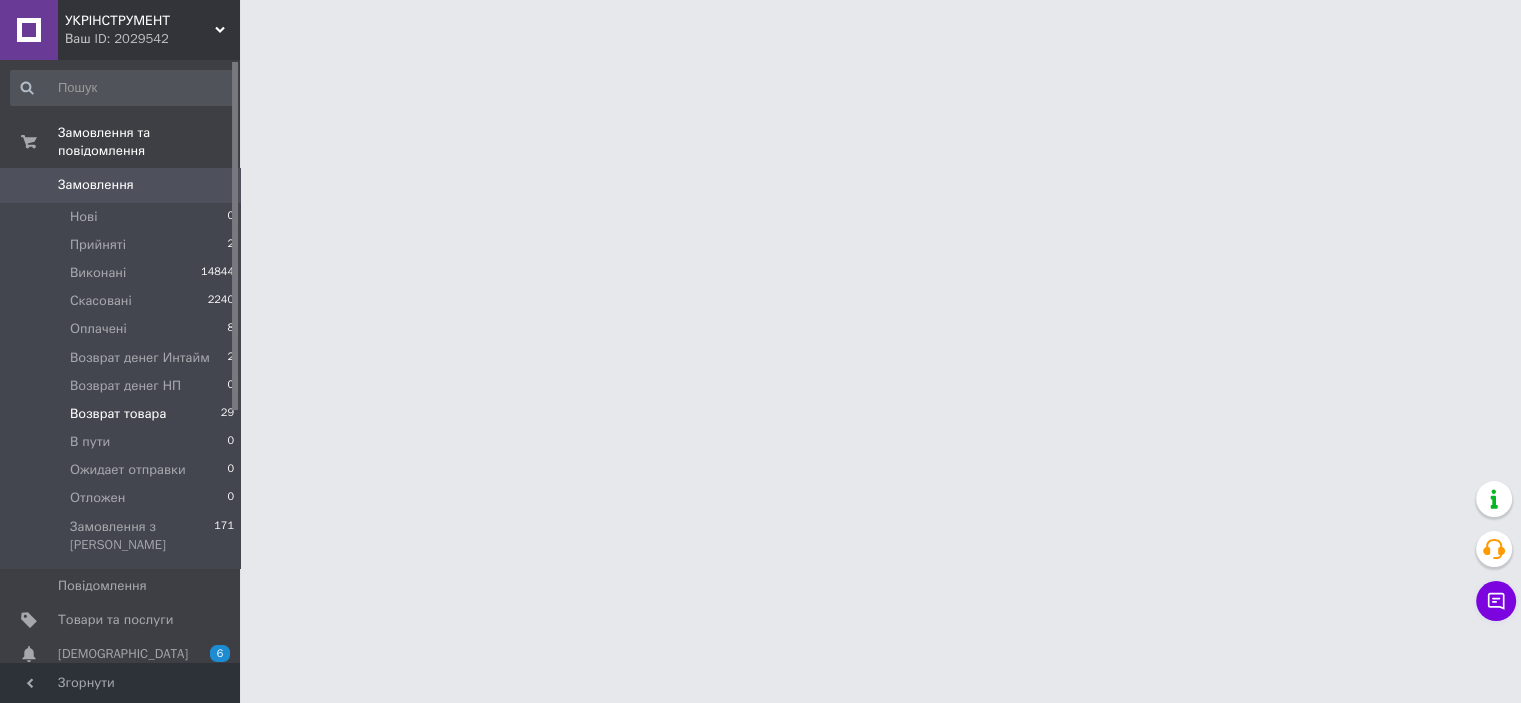 scroll, scrollTop: 0, scrollLeft: 0, axis: both 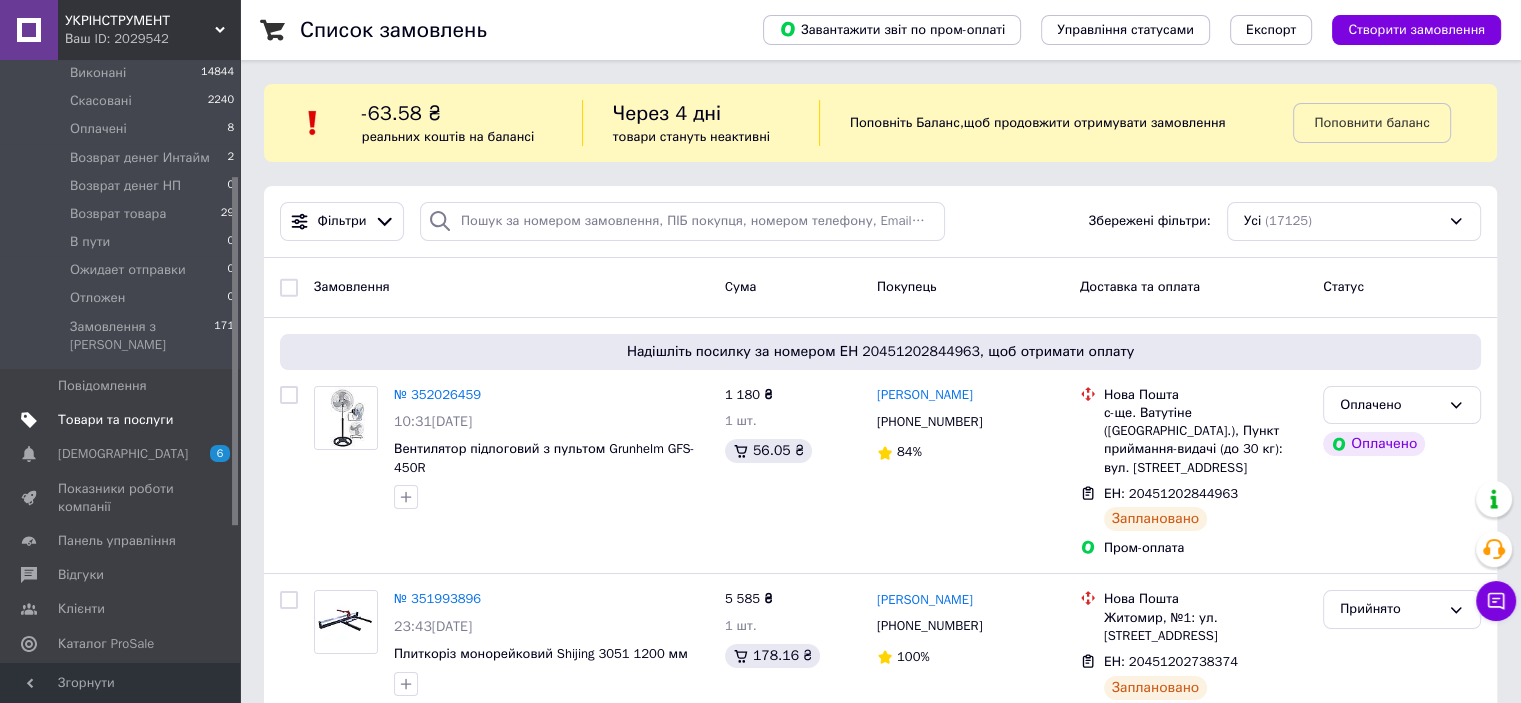 click on "Товари та послуги" at bounding box center [115, 420] 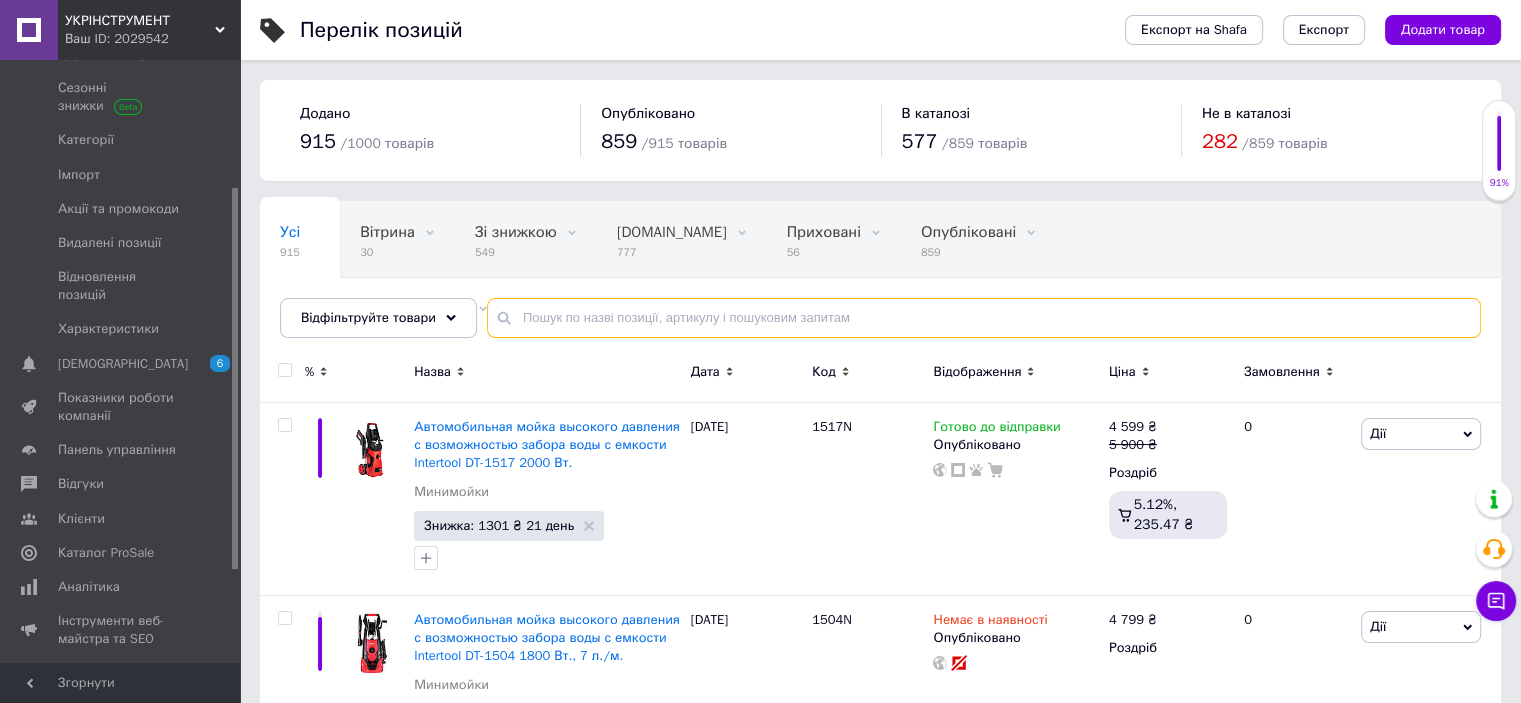 click at bounding box center [984, 318] 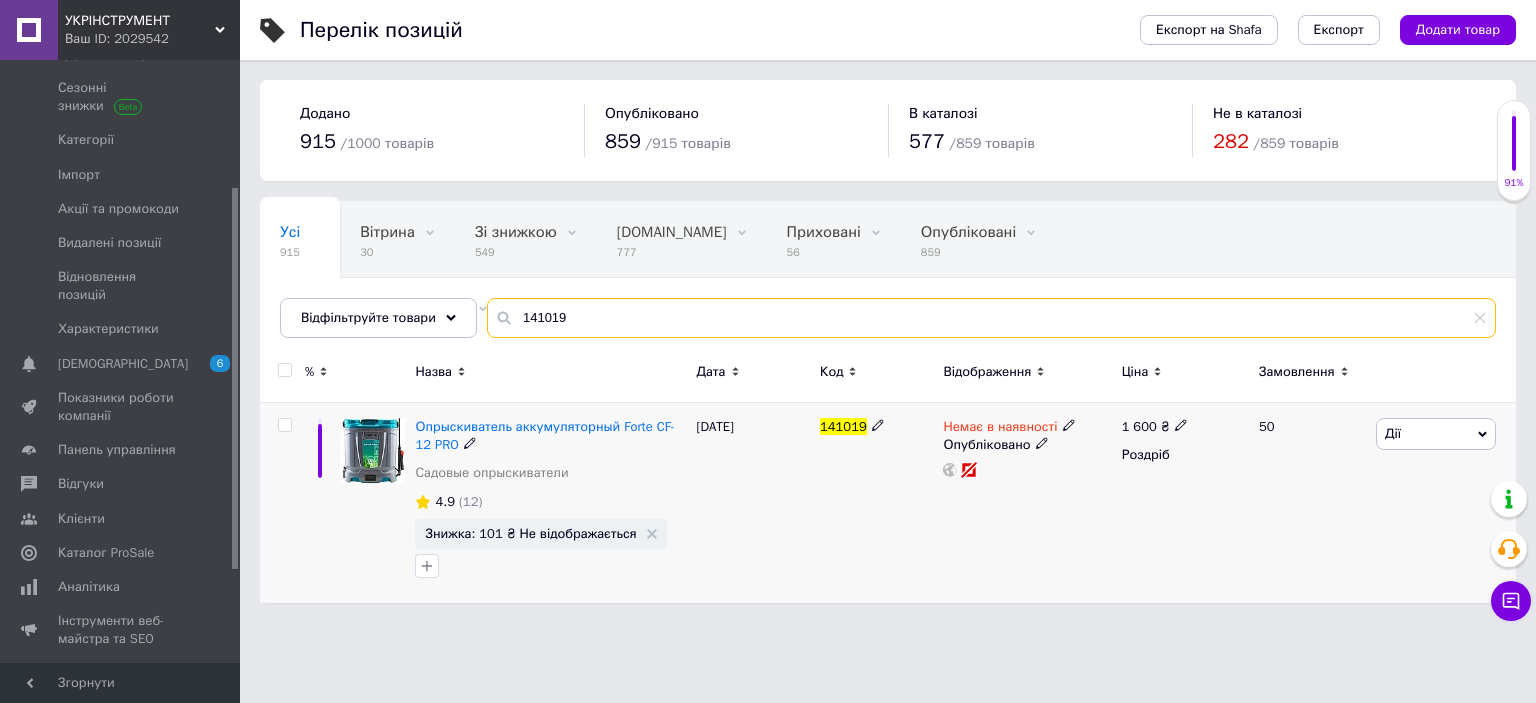 type on "141019" 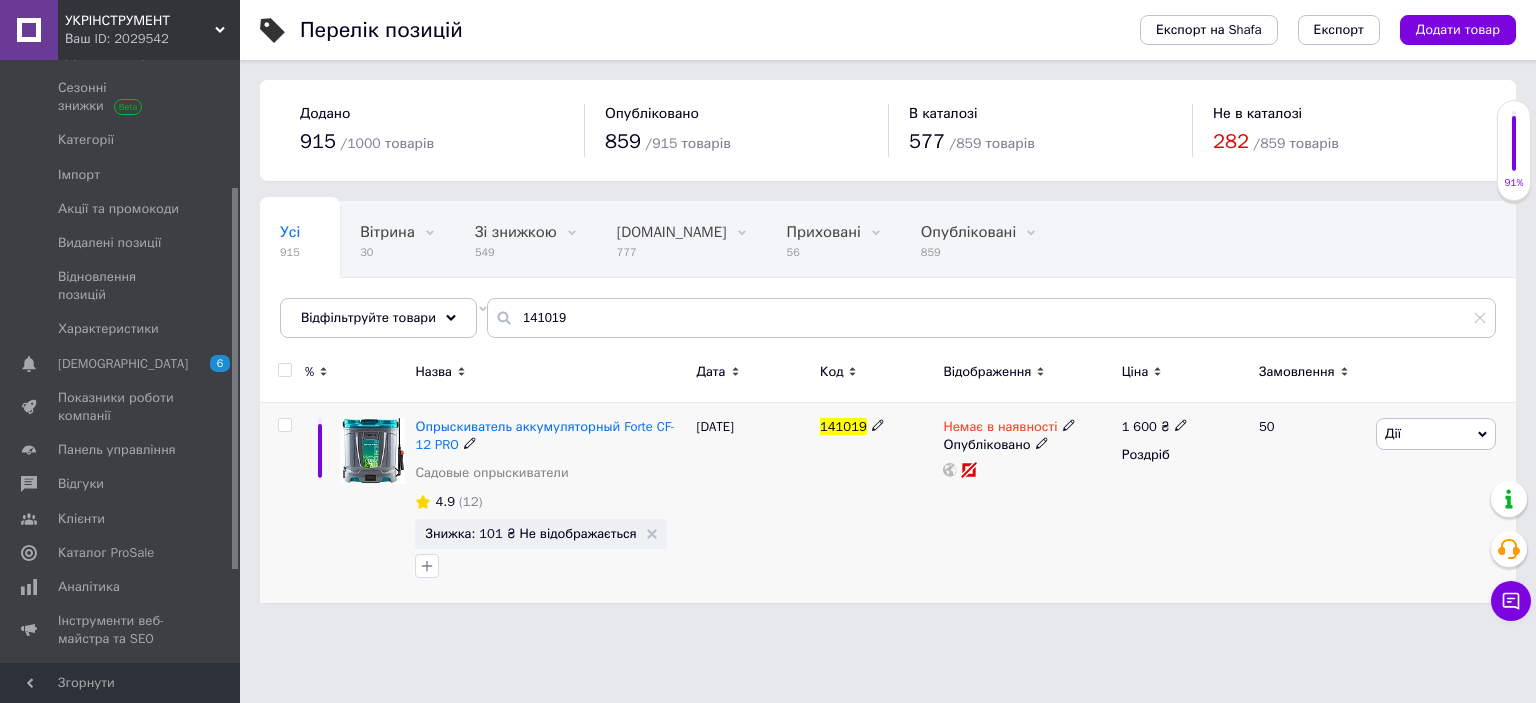 click on "Немає в наявності" at bounding box center [1009, 427] 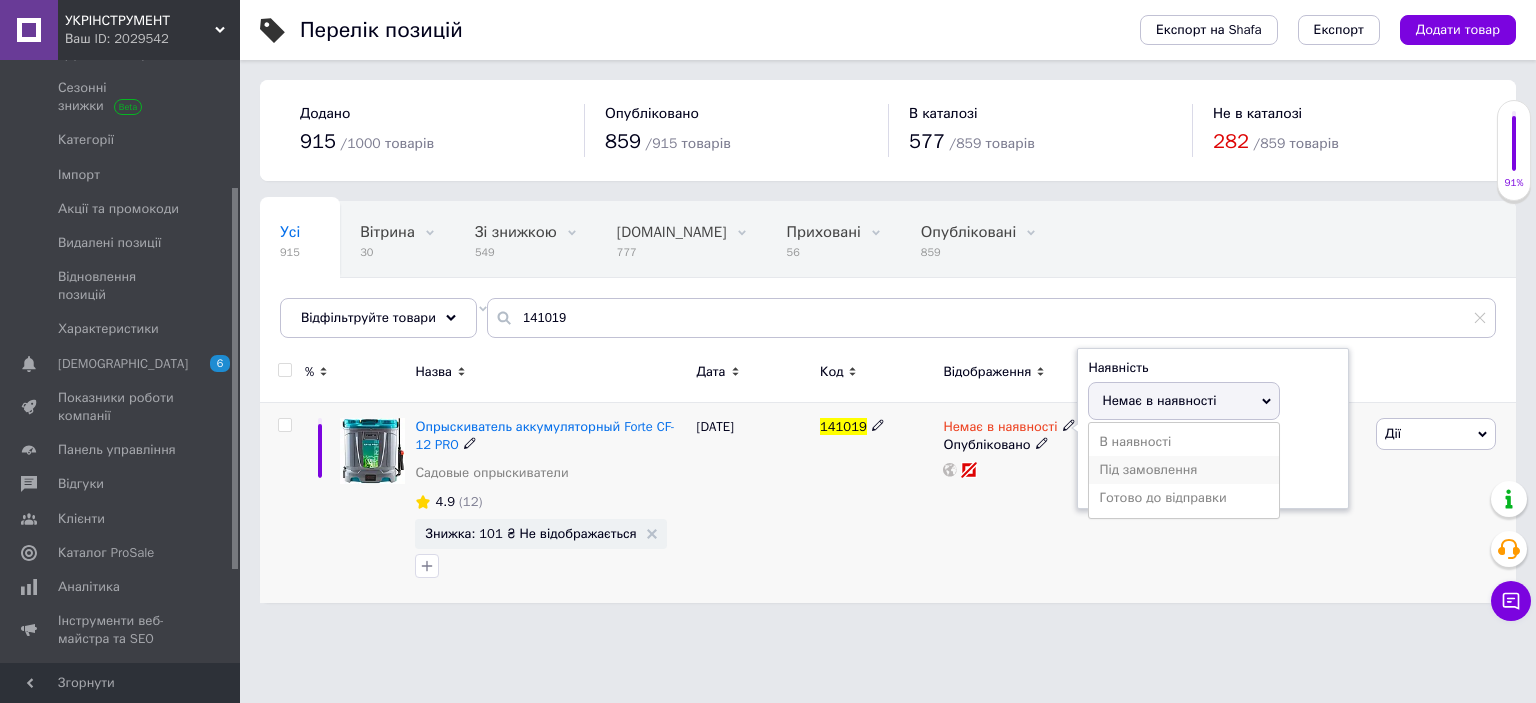 click on "Під замовлення" at bounding box center [1184, 470] 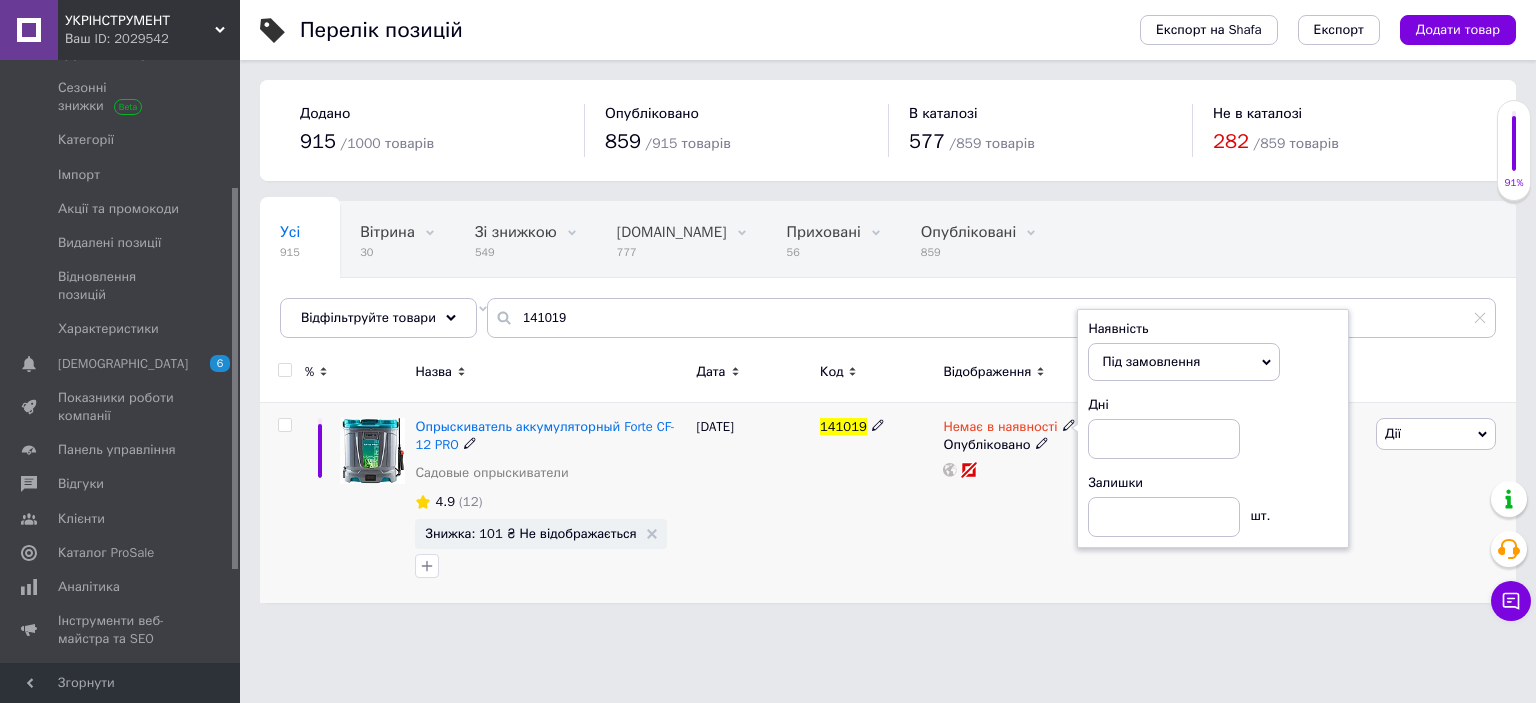 click on "Під замовлення" at bounding box center [1151, 361] 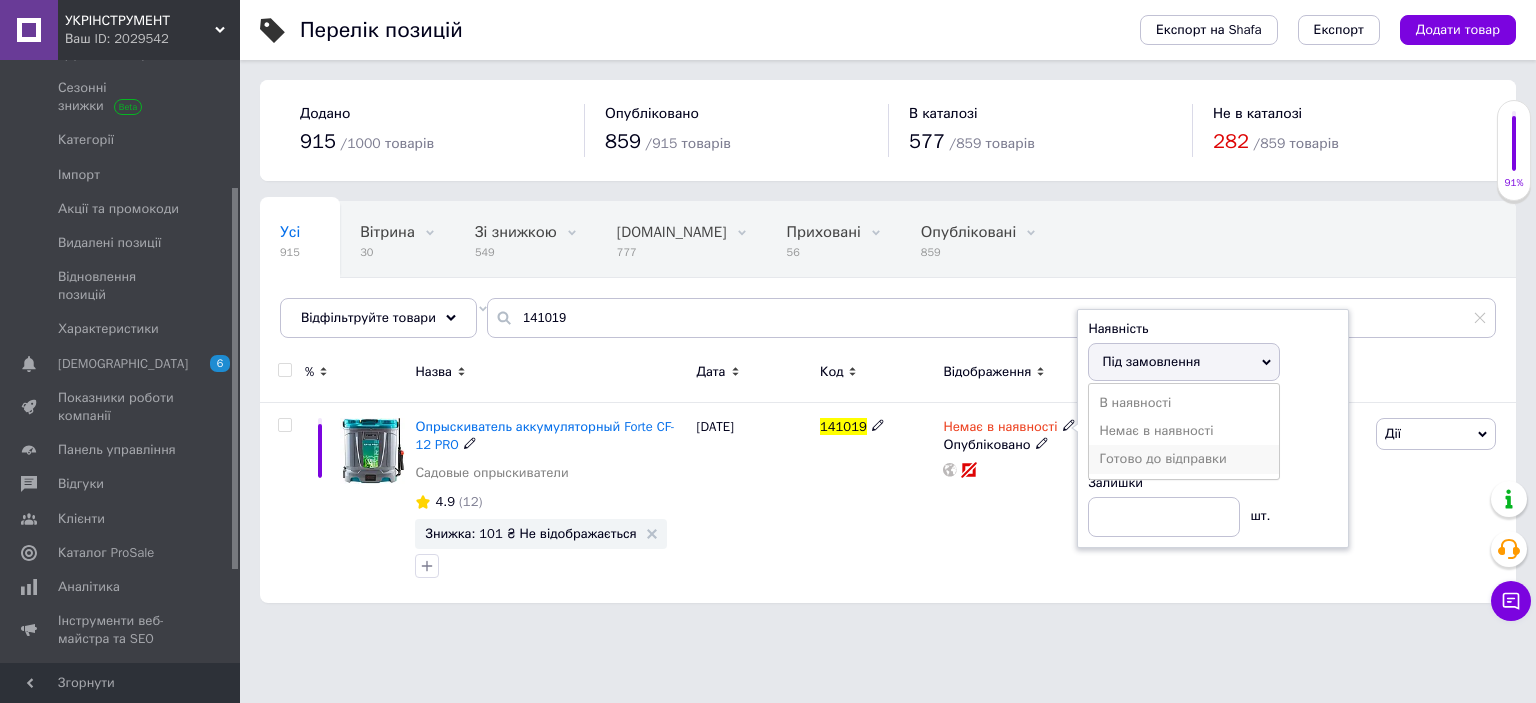 click on "Готово до відправки" at bounding box center (1184, 459) 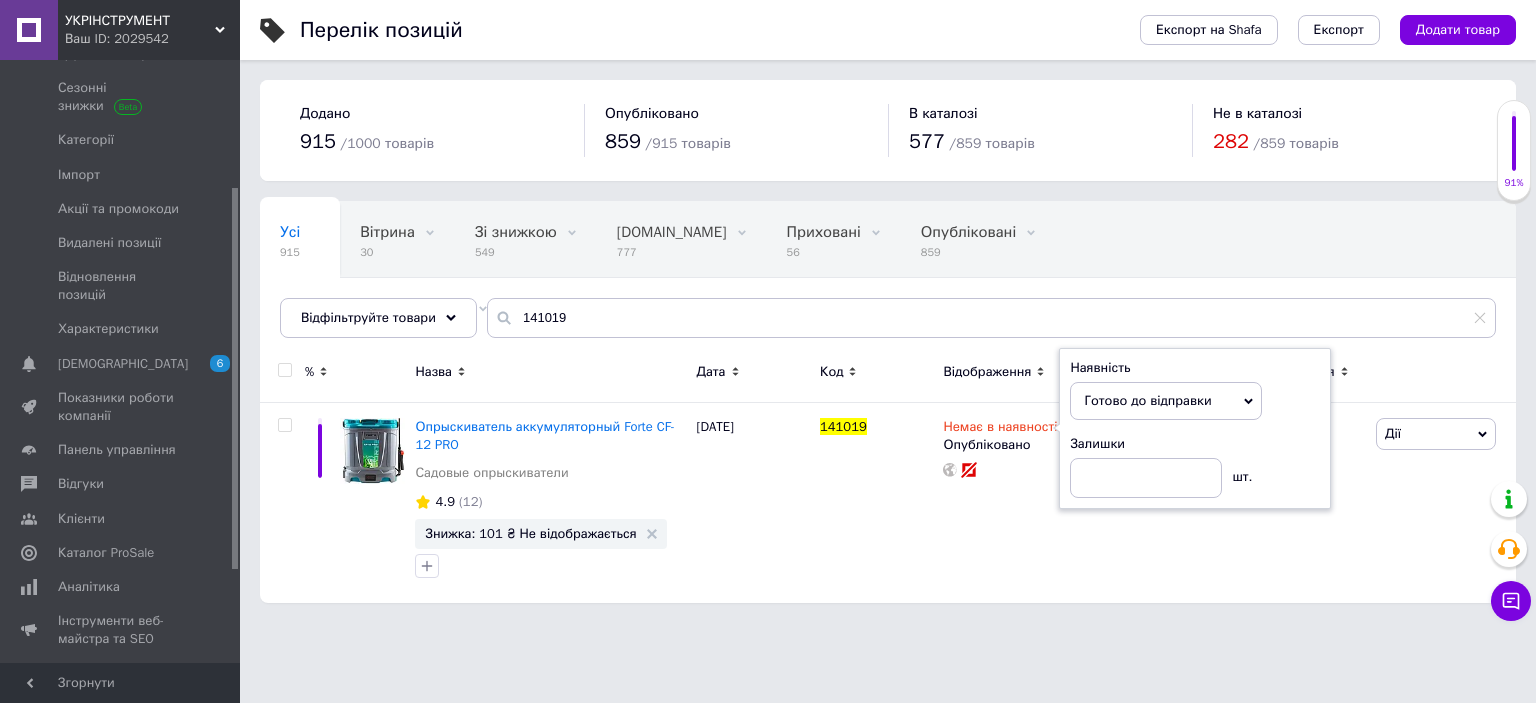 click on "Перелік позицій Експорт на Shafa Експорт Додати товар Додано 915   / 1000   товарів Опубліковано 859   / 915   товарів В каталозі 577   / 859   товарів Не в каталозі 282   / 859   товарів Усі 915 Вітрина 30 Видалити Редагувати Зі знижкою 549 Видалити Редагувати Bigl.ua 777 Видалити Редагувати Приховані 56 Видалити Редагувати Опубліковані 859 Видалити Редагувати Показать удаленные, Се... 0 Видалити Редагувати Ok Відфільтровано...  Зберегти Нічого не знайдено Можливо, помилка у слові  або немає відповідностей за вашим запитом. Усі 915 Вітрина 30 Зі знижкою 549 Bigl.ua 777 Приховані 56 Опубліковані 859 0 141019" at bounding box center [888, 311] 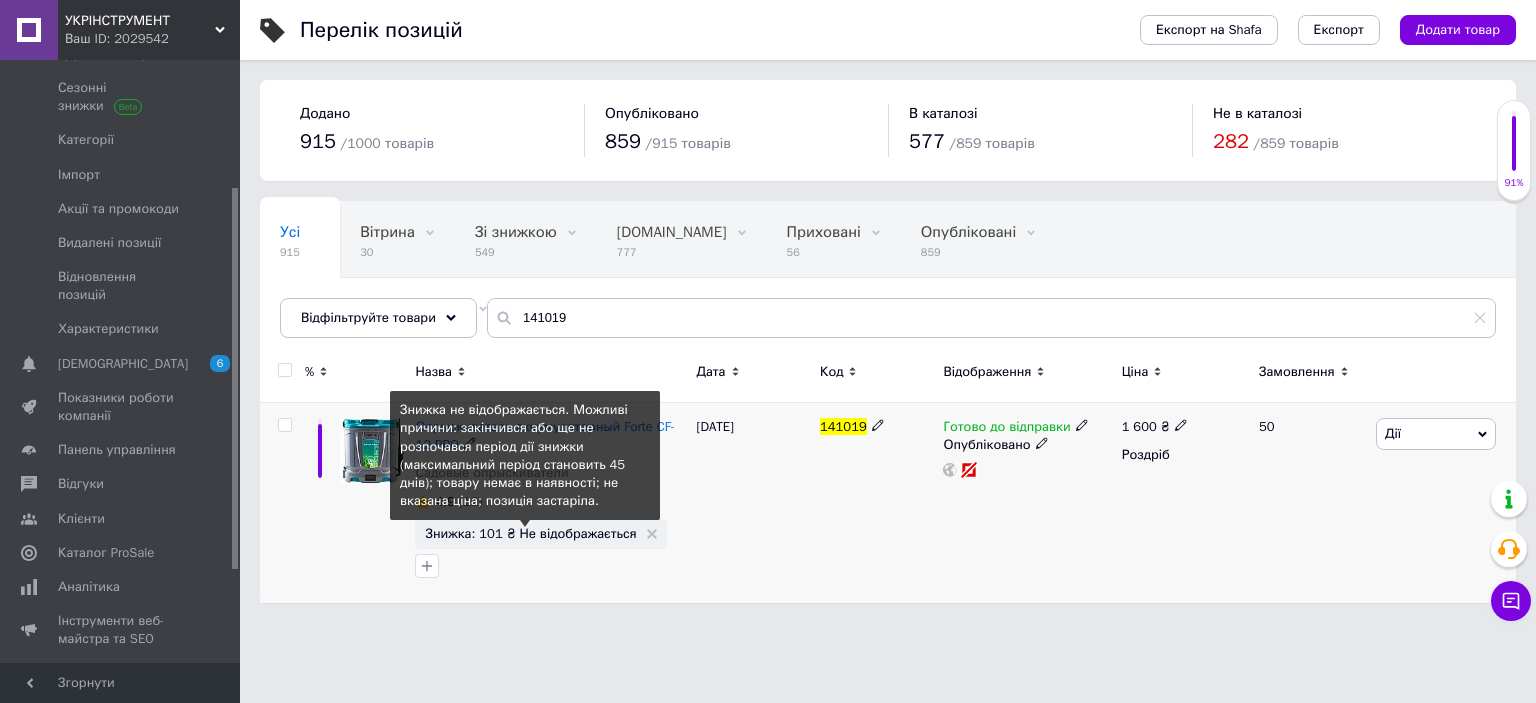 click on "Знижка: 101 ₴ Не відображається" at bounding box center (530, 533) 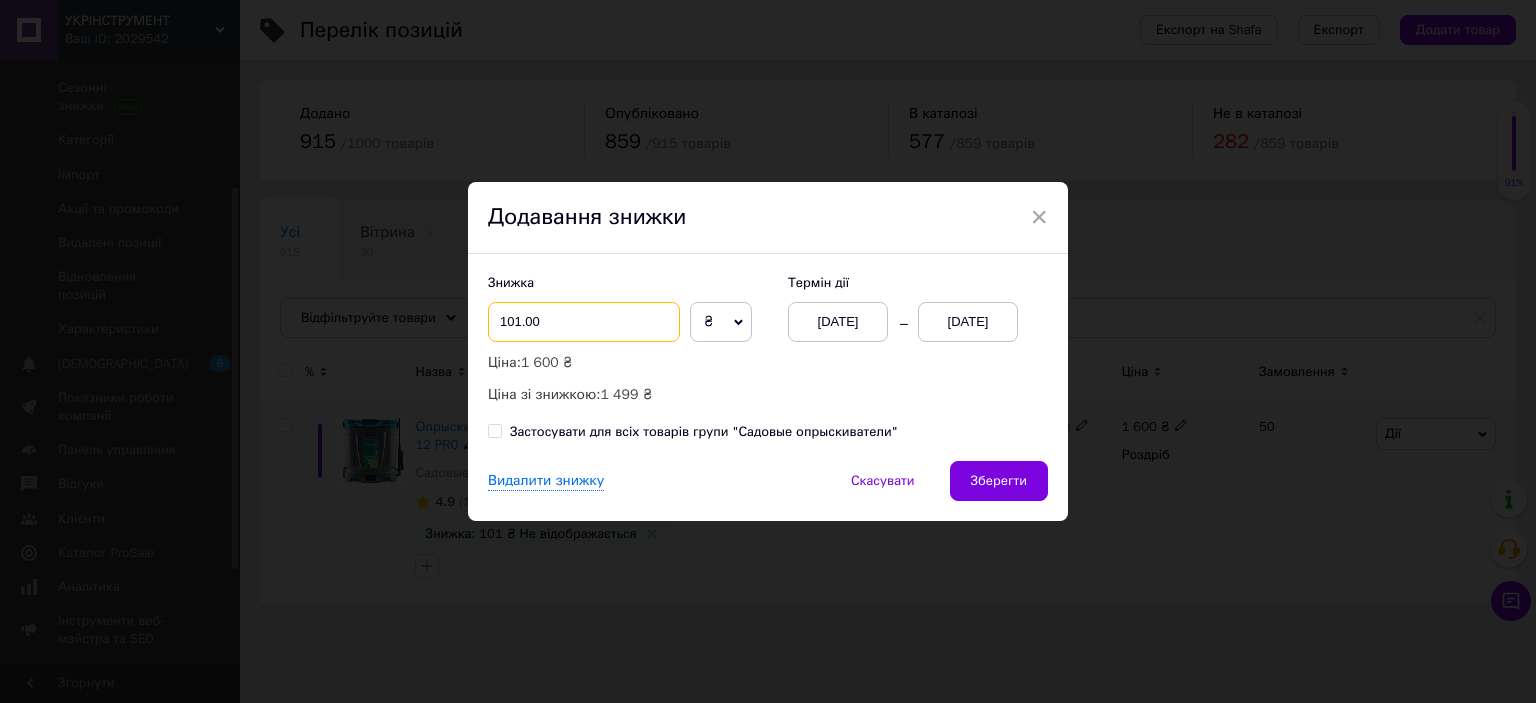 click on "101.00" at bounding box center (584, 322) 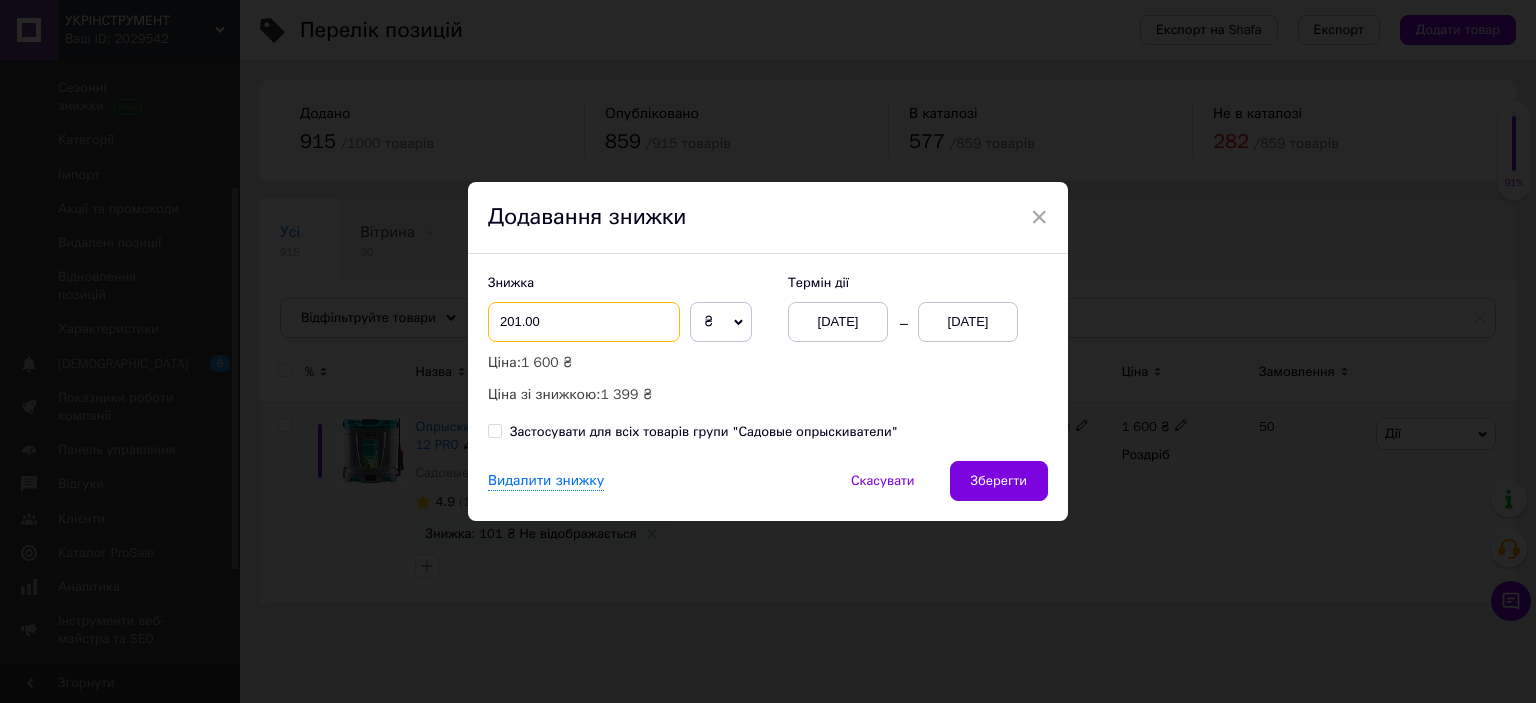 type on "201.00" 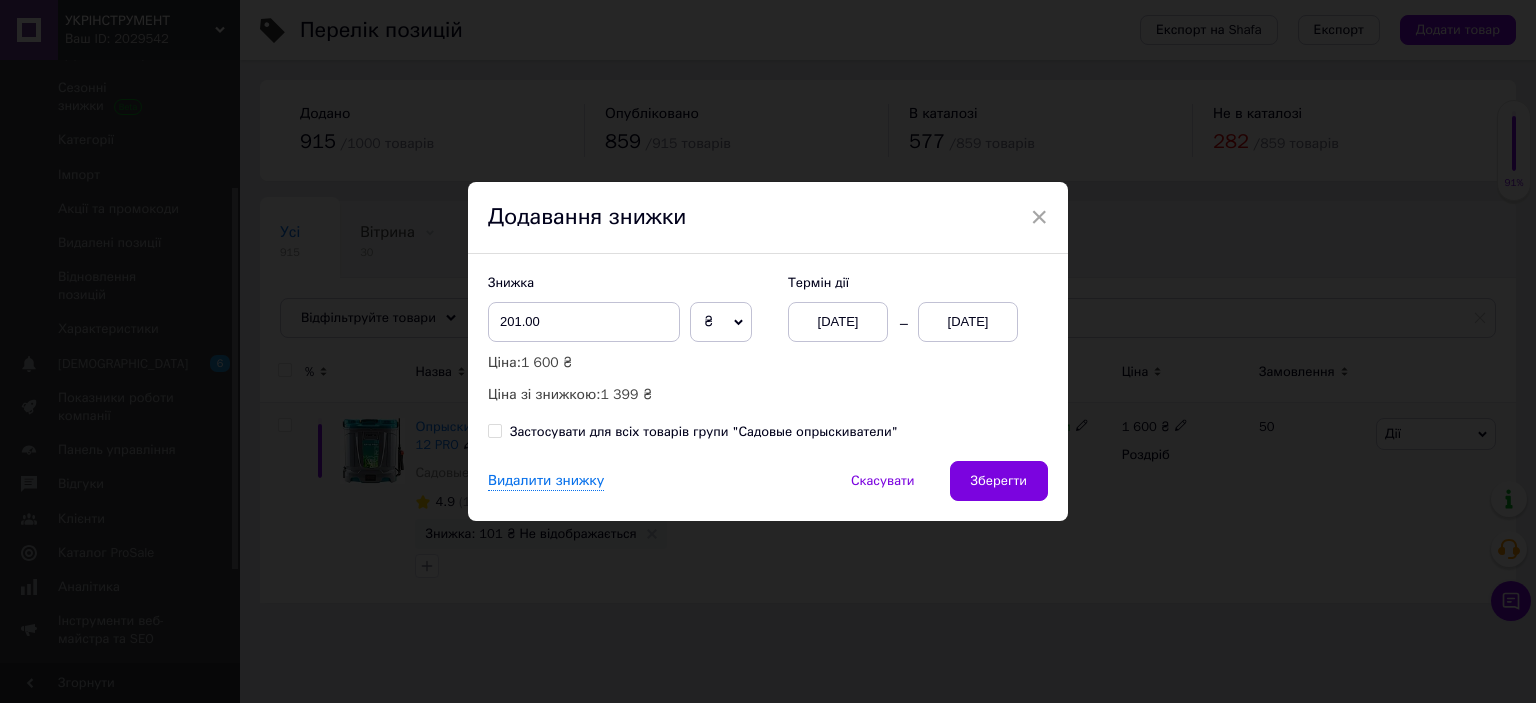 click on "10.07.2025" at bounding box center (968, 322) 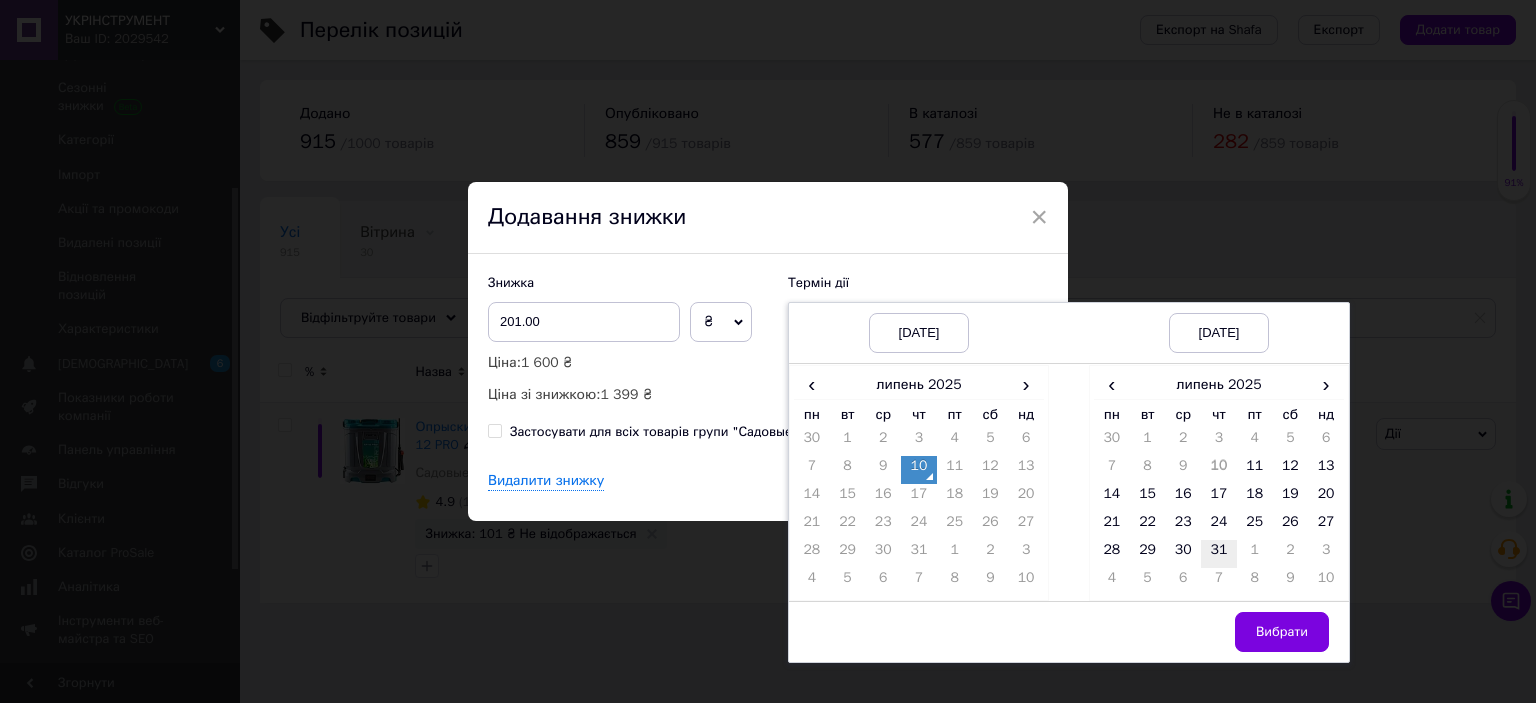 click on "31" at bounding box center [1219, 554] 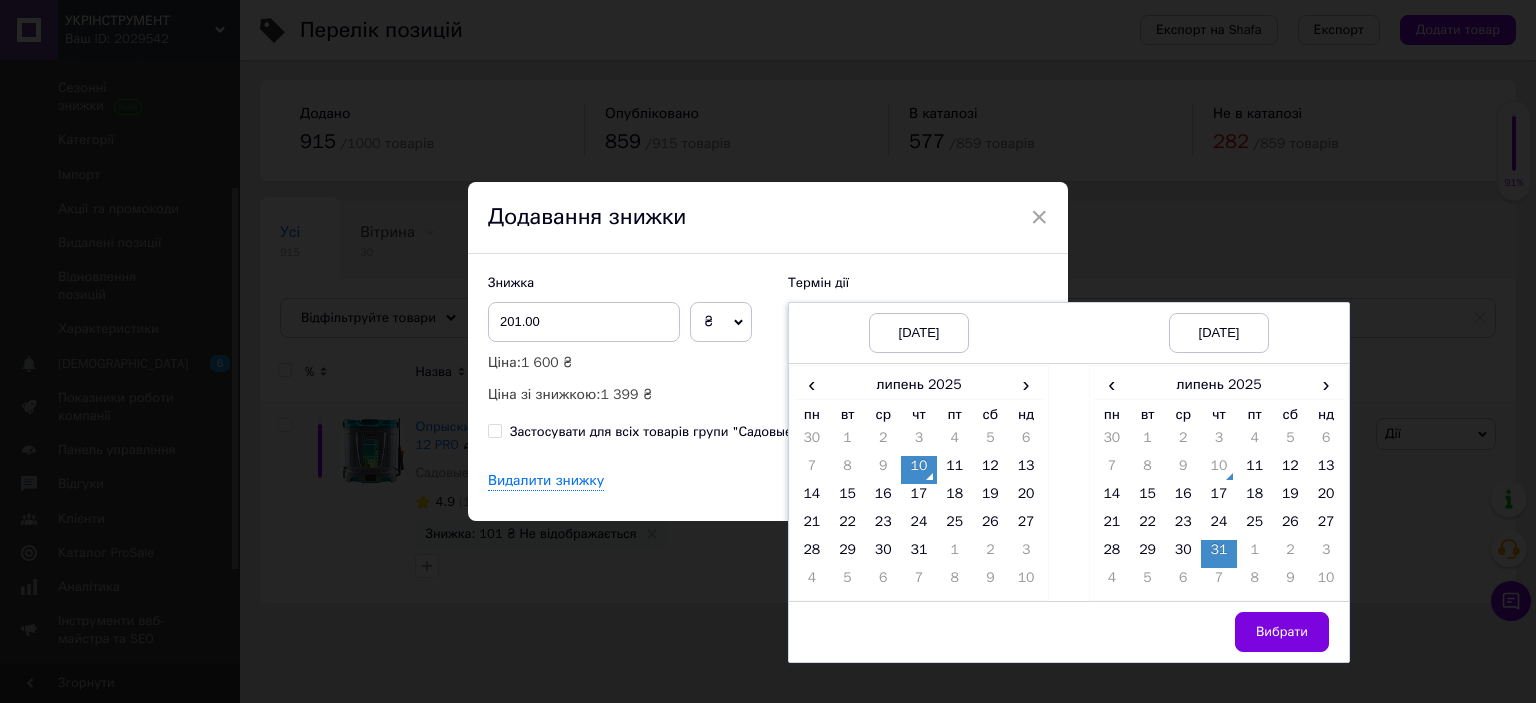 click on "Вибрати" at bounding box center [1282, 632] 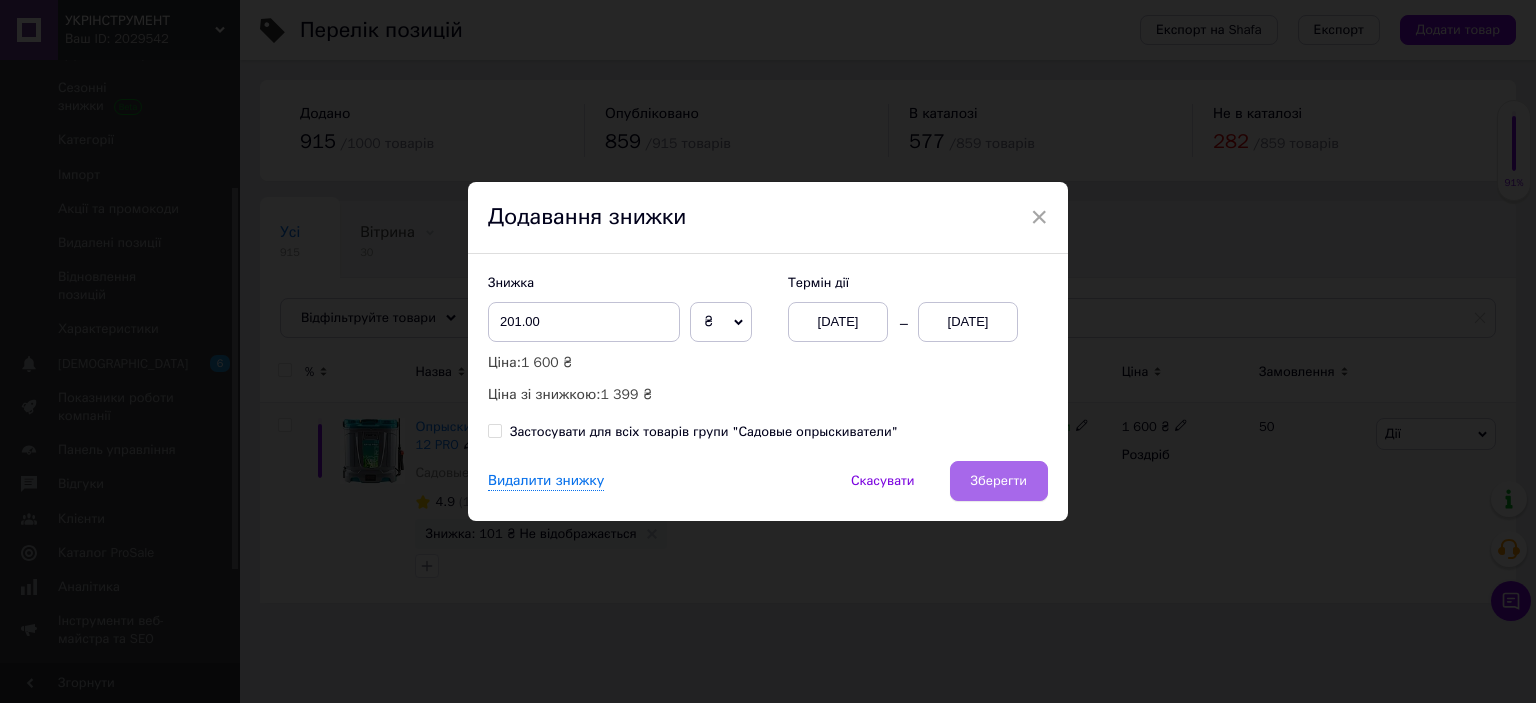 click on "Зберегти" at bounding box center [999, 481] 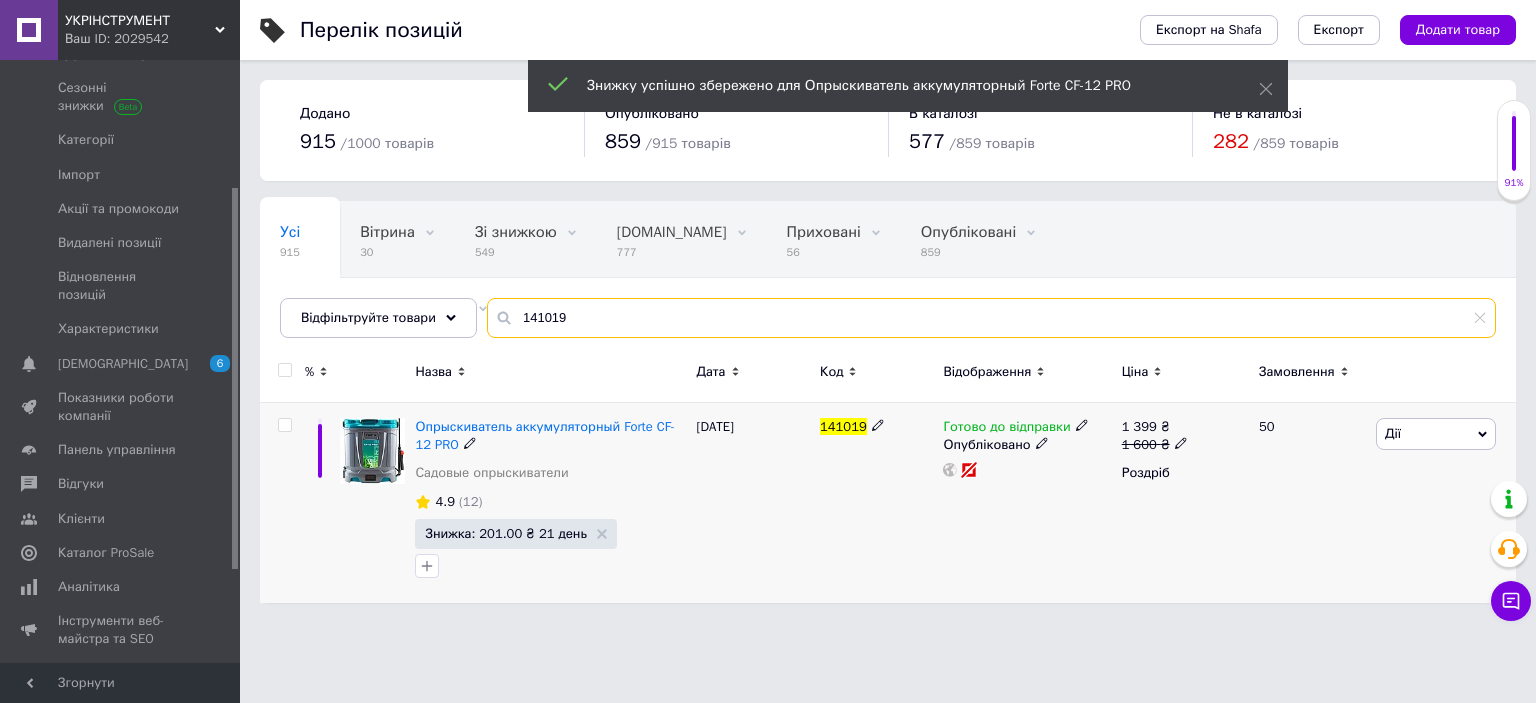 drag, startPoint x: 580, startPoint y: 327, endPoint x: 504, endPoint y: 316, distance: 76.79192 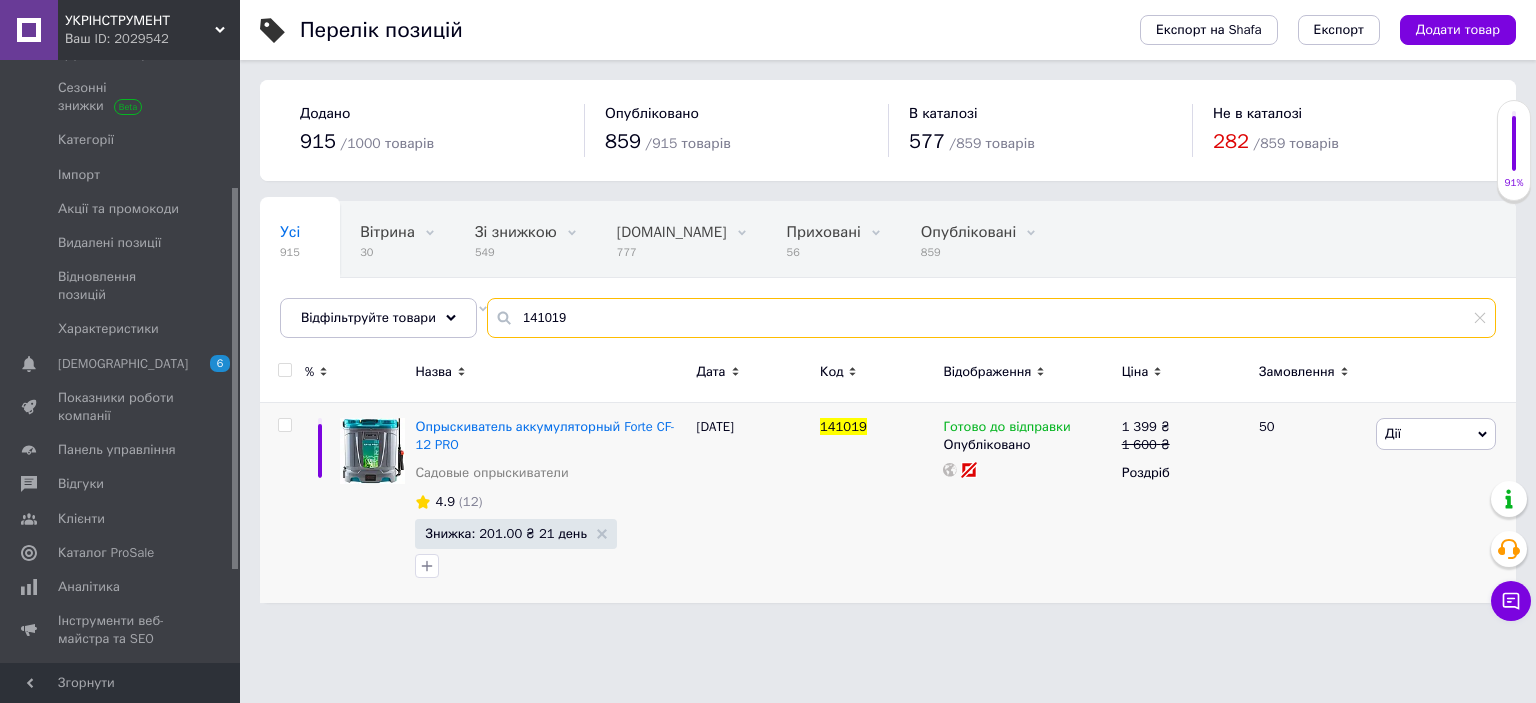 click on "141019" at bounding box center (991, 318) 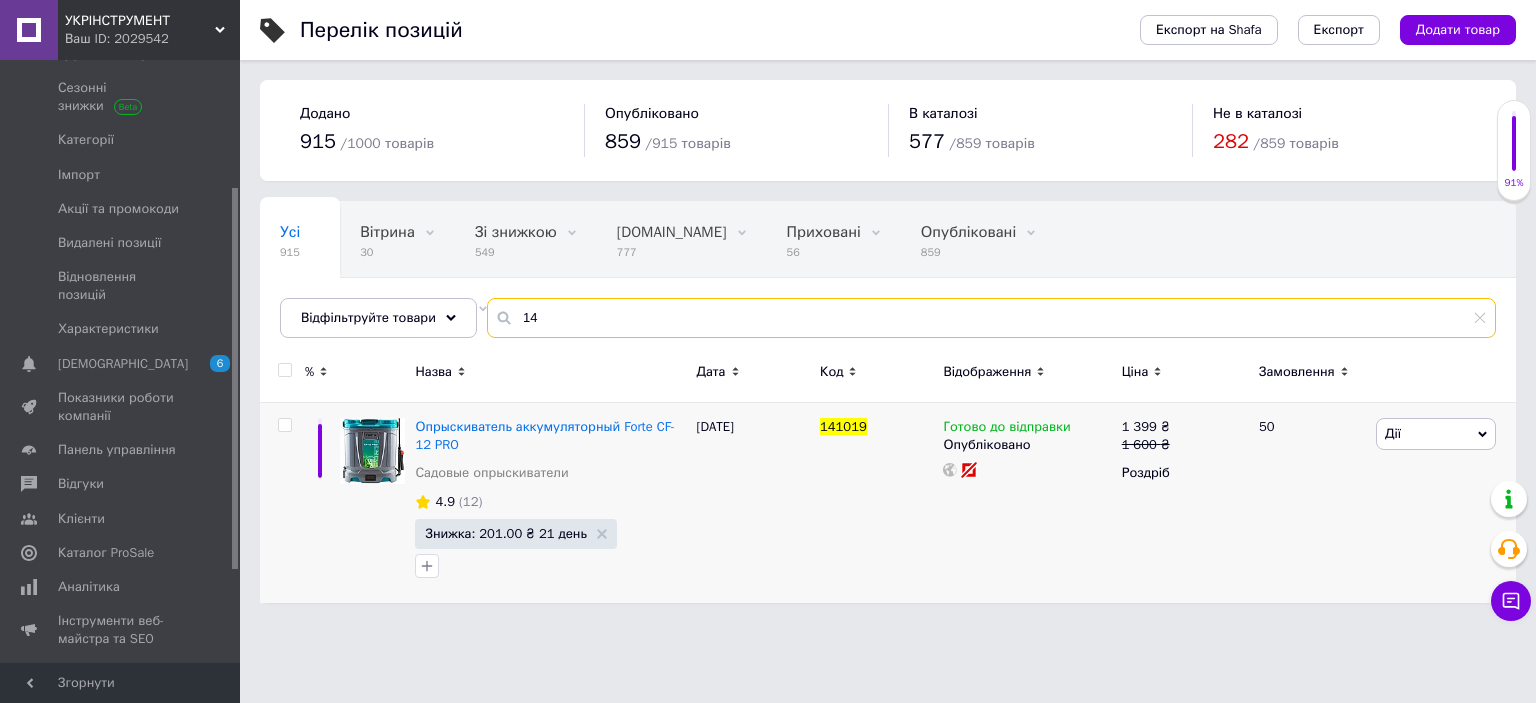 type on "1" 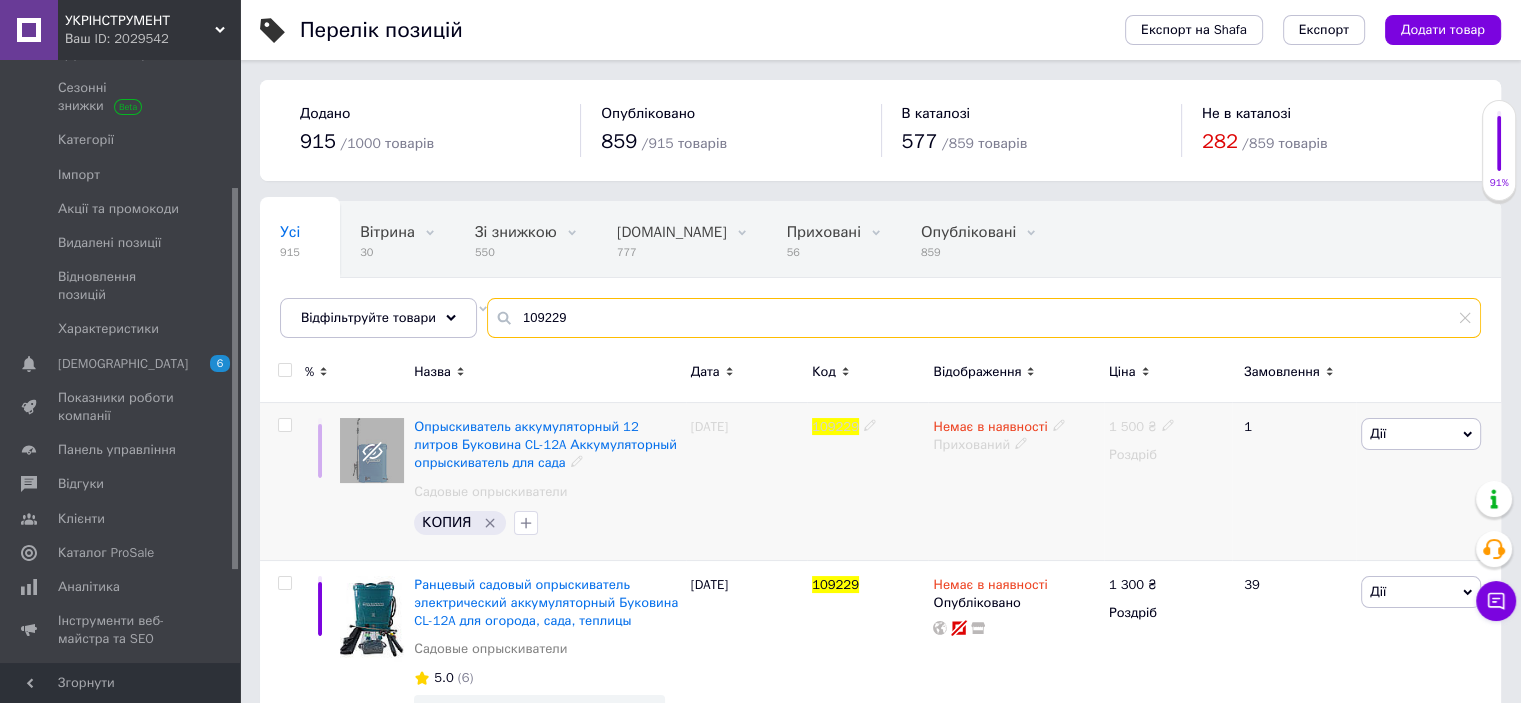 scroll, scrollTop: 200, scrollLeft: 0, axis: vertical 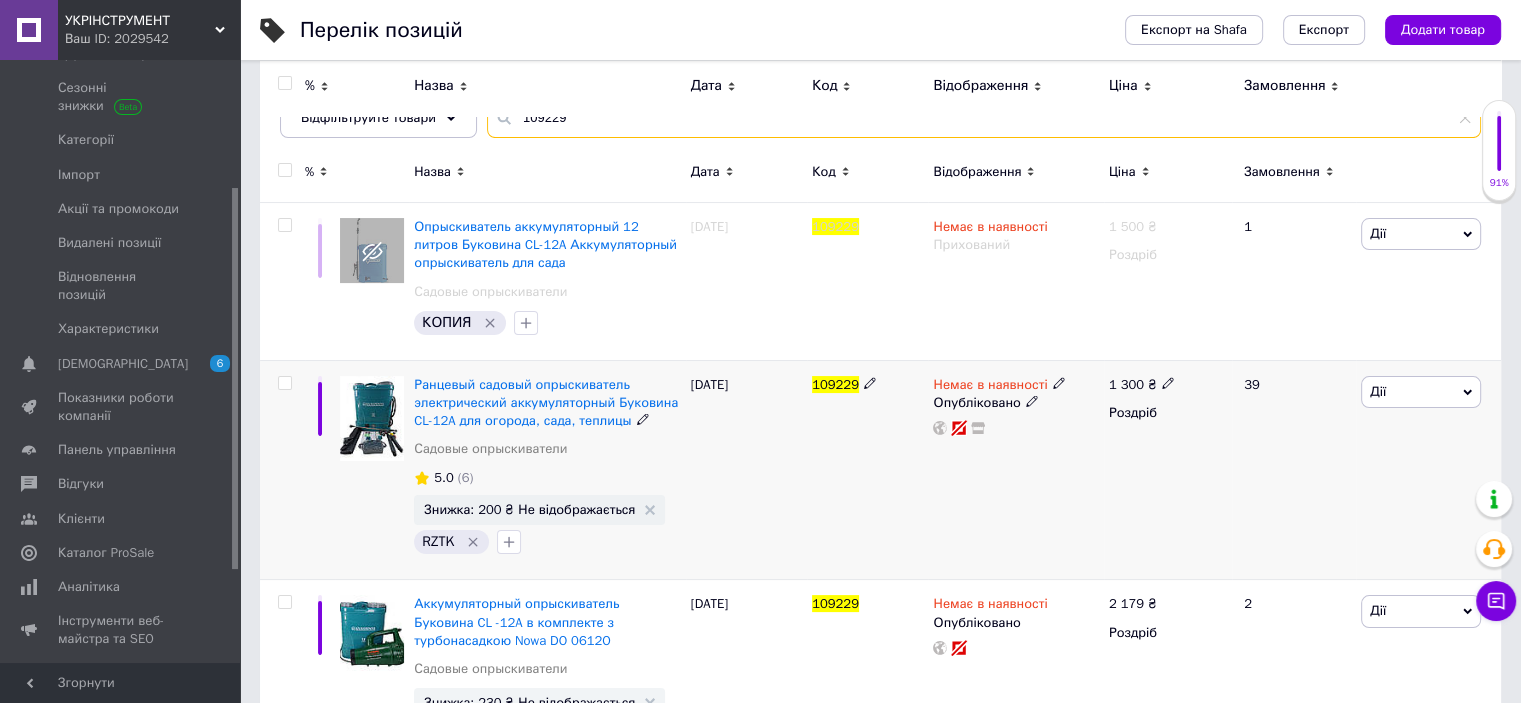 type on "109229" 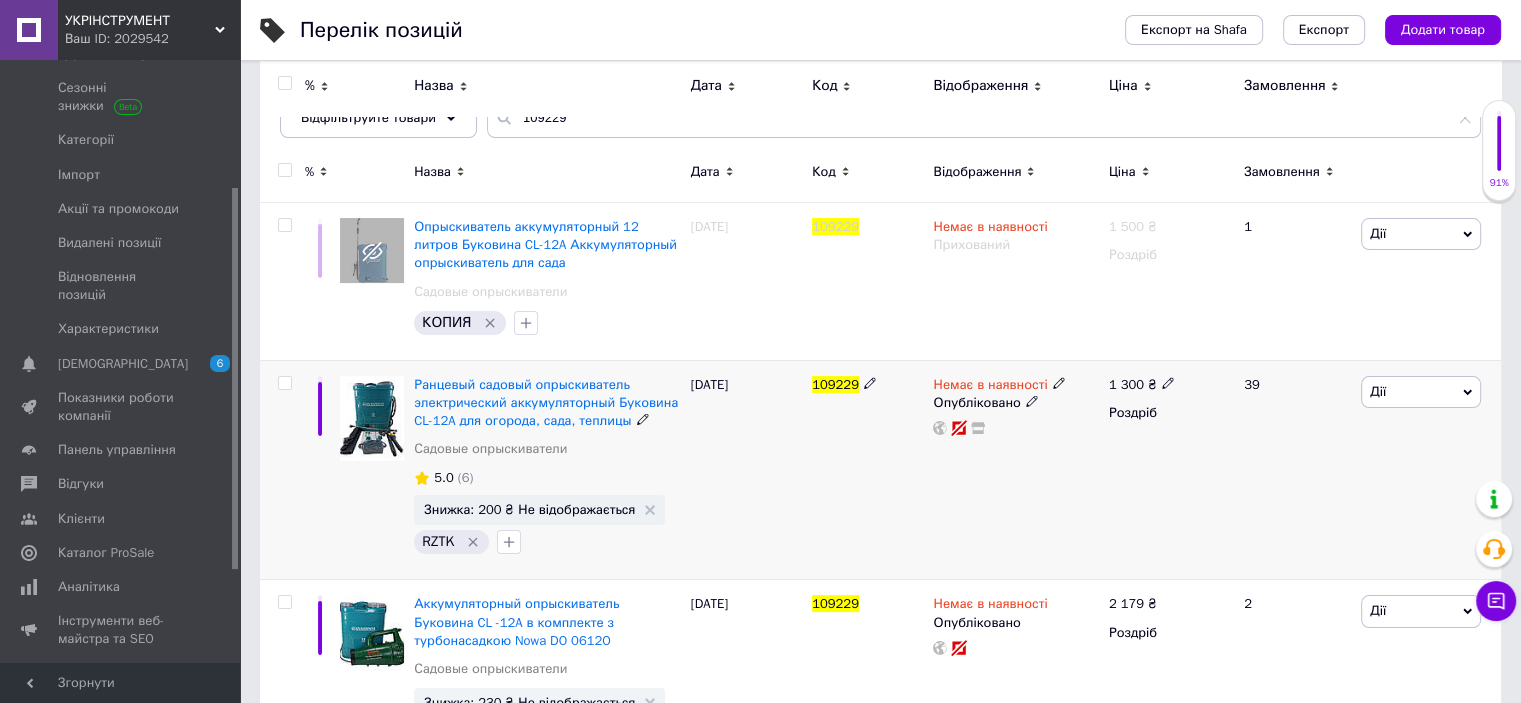 click 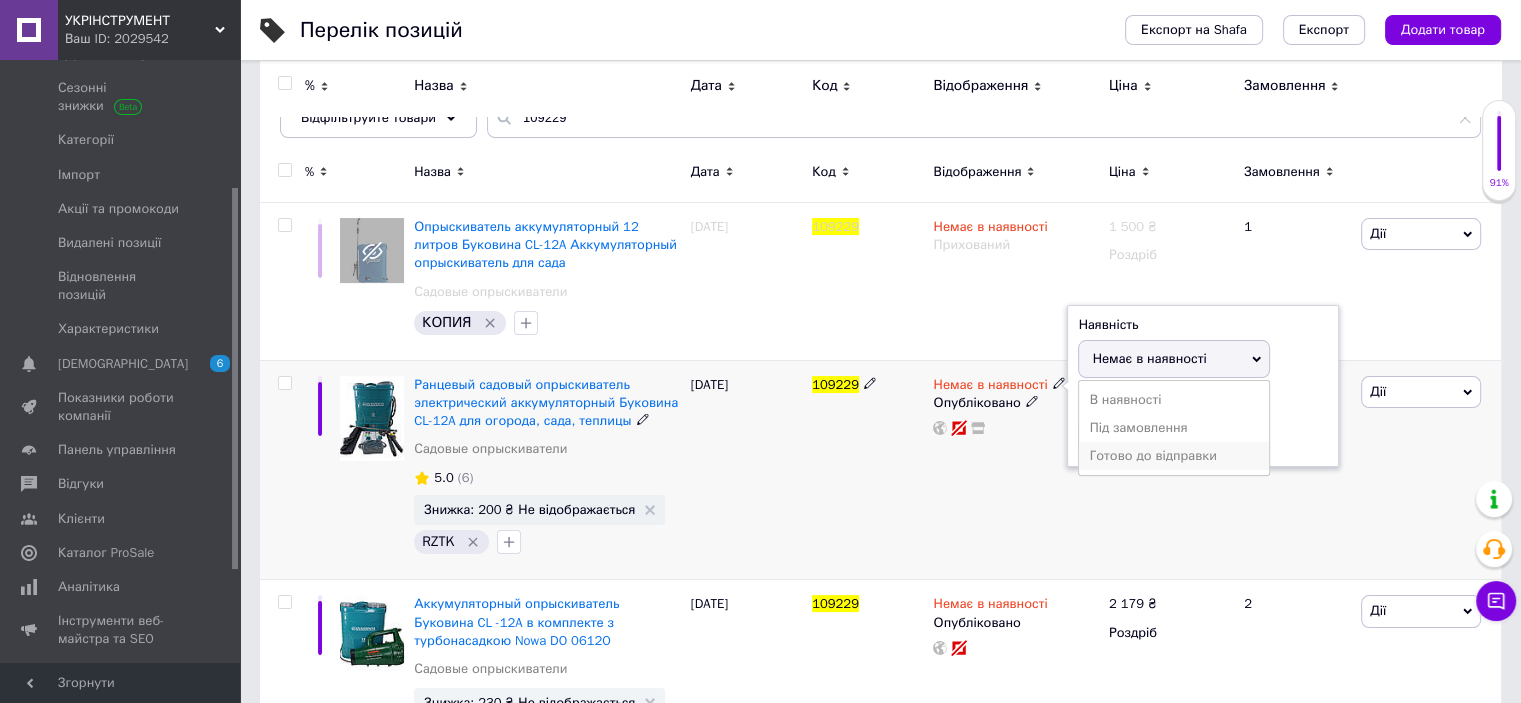 click on "Готово до відправки" at bounding box center (1174, 456) 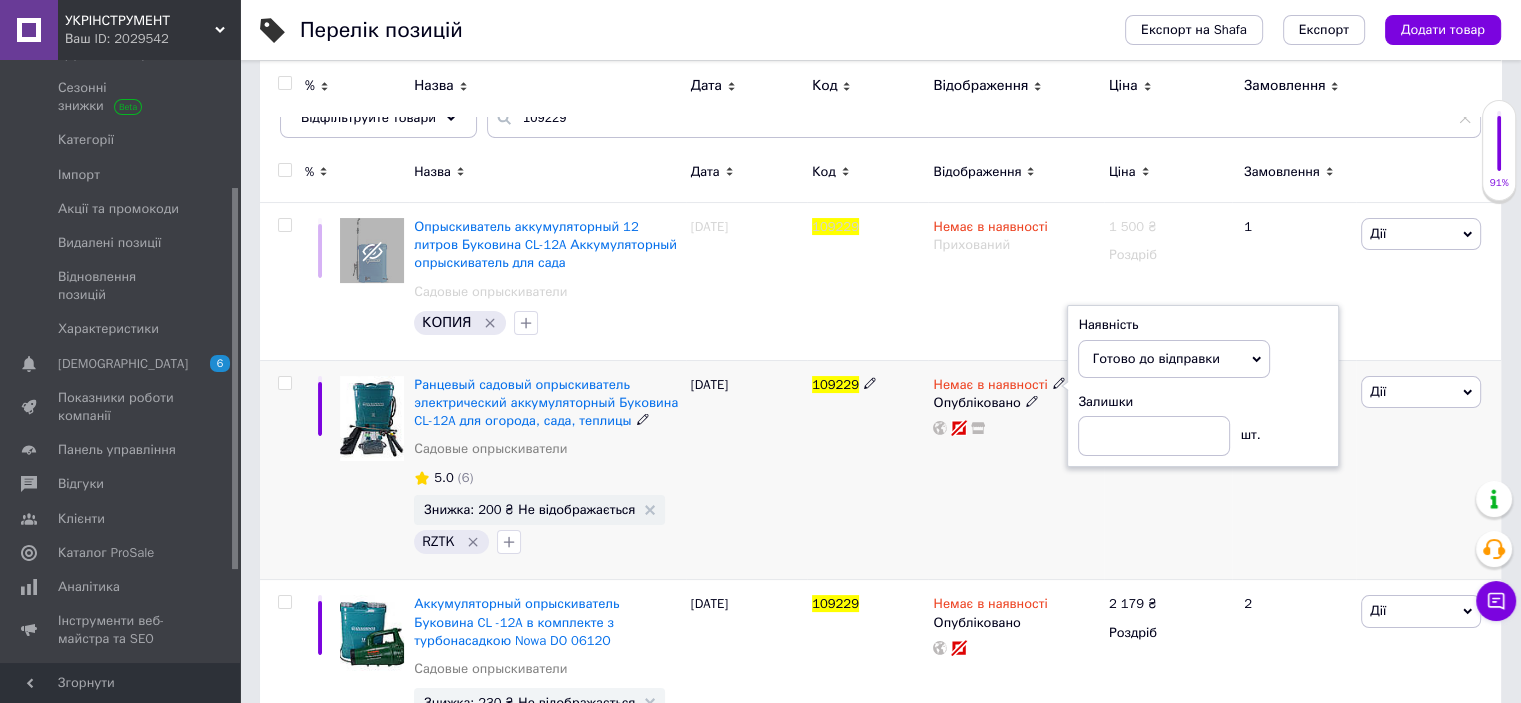 click on "109229" at bounding box center [867, 470] 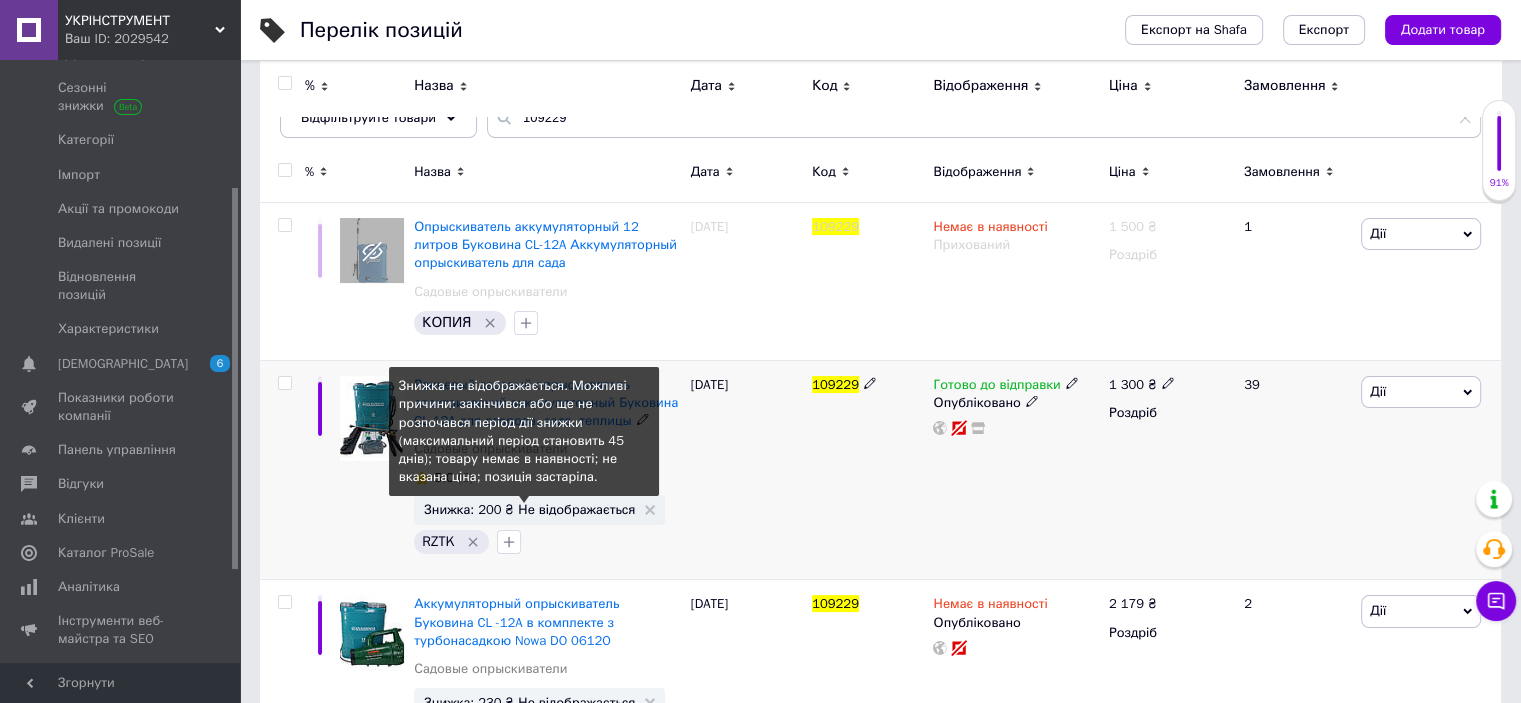 click on "Знижка: 200 ₴ Не відображається" at bounding box center (529, 509) 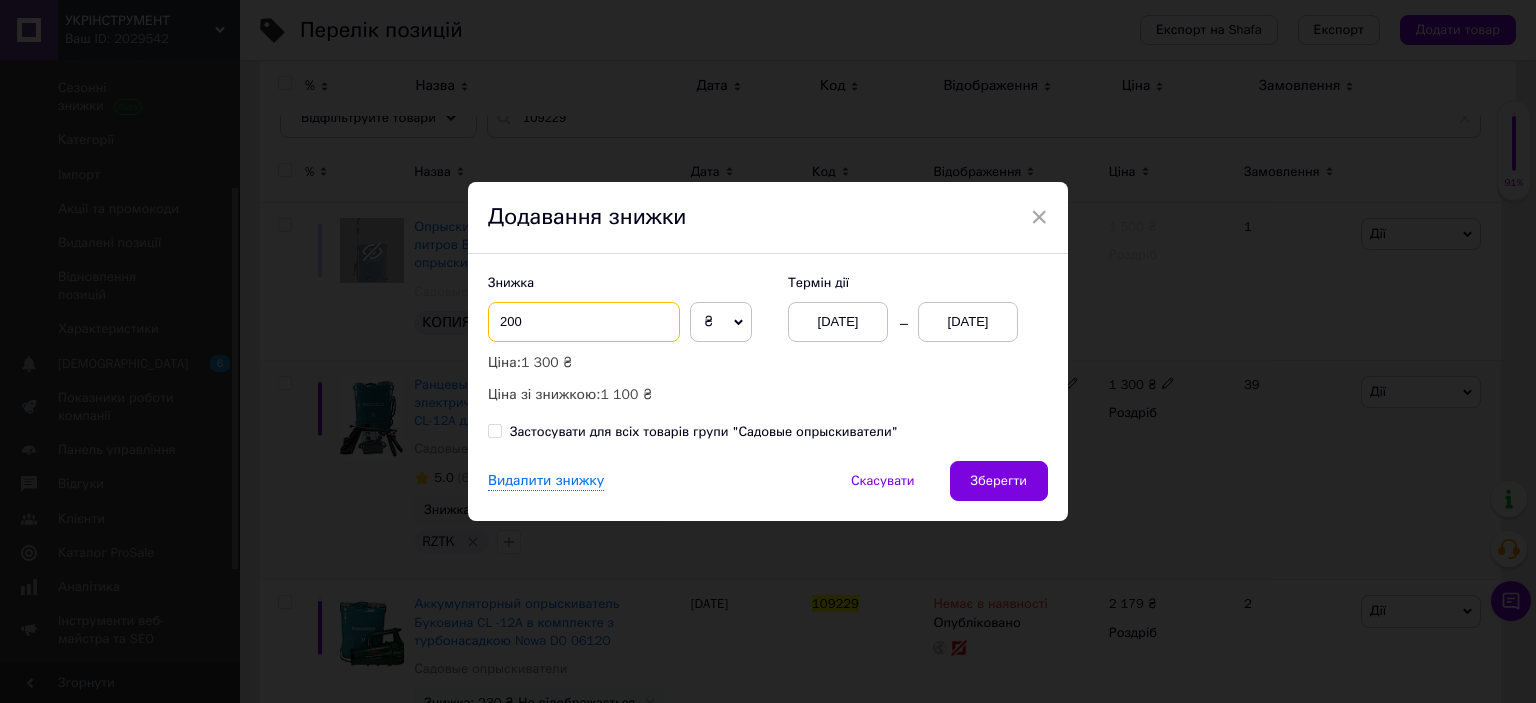 drag, startPoint x: 530, startPoint y: 327, endPoint x: 486, endPoint y: 291, distance: 56.85068 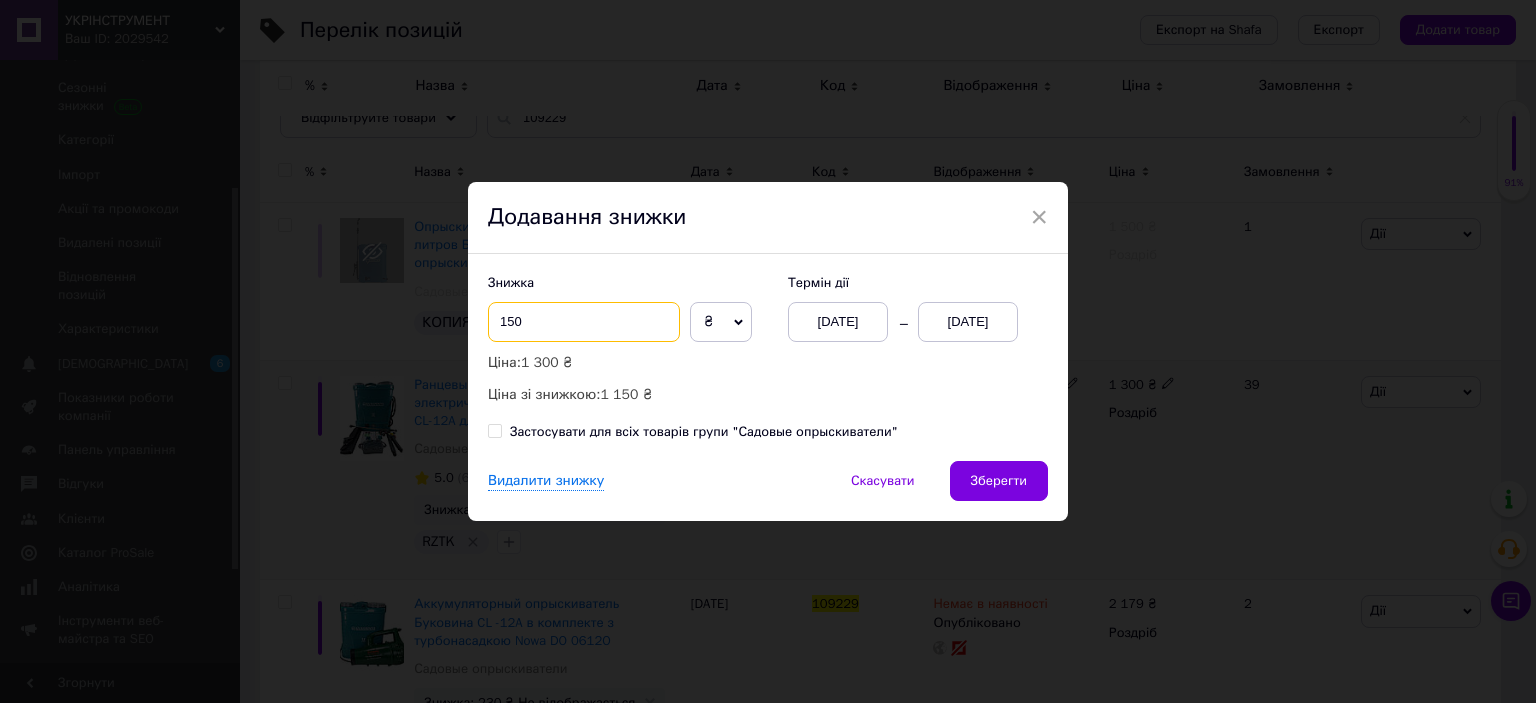 type on "150" 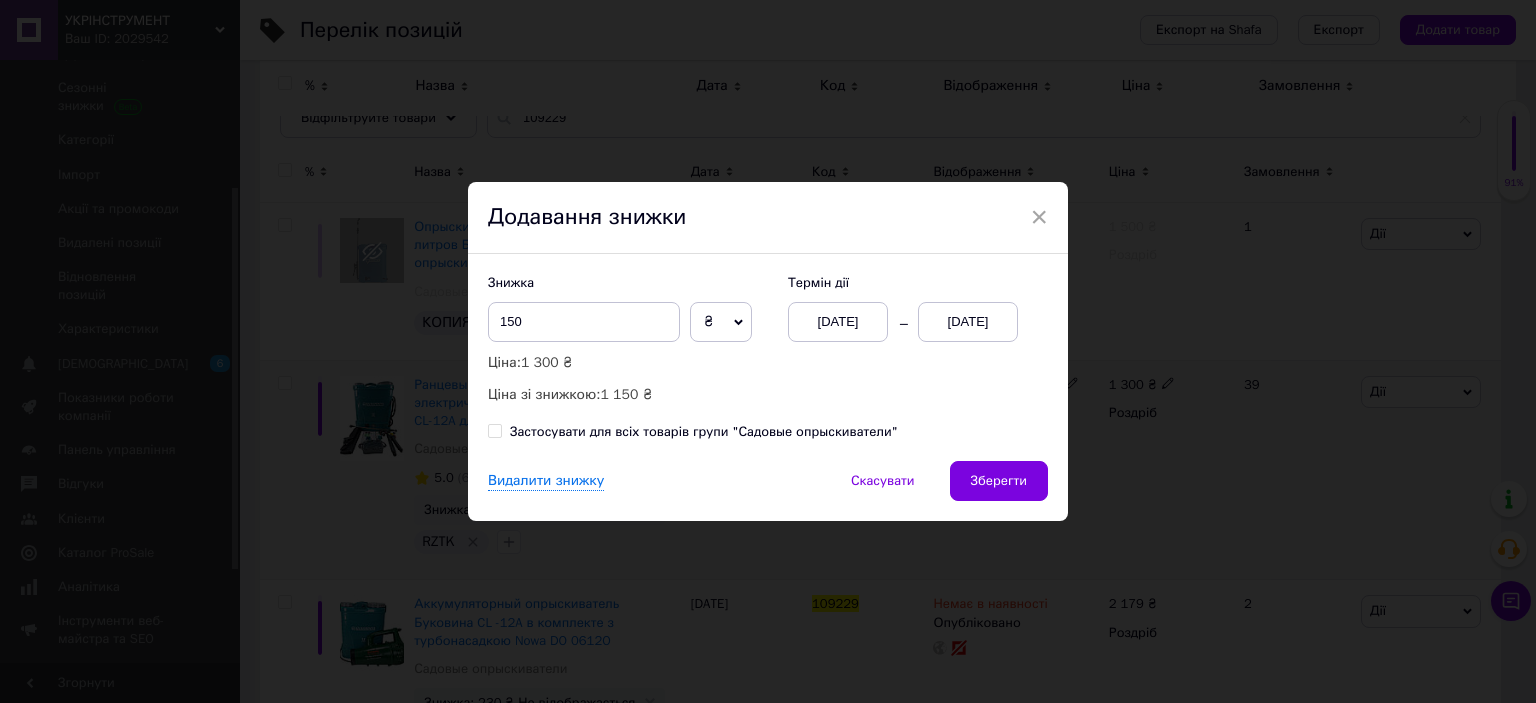 click on "10.07.2025" at bounding box center (968, 322) 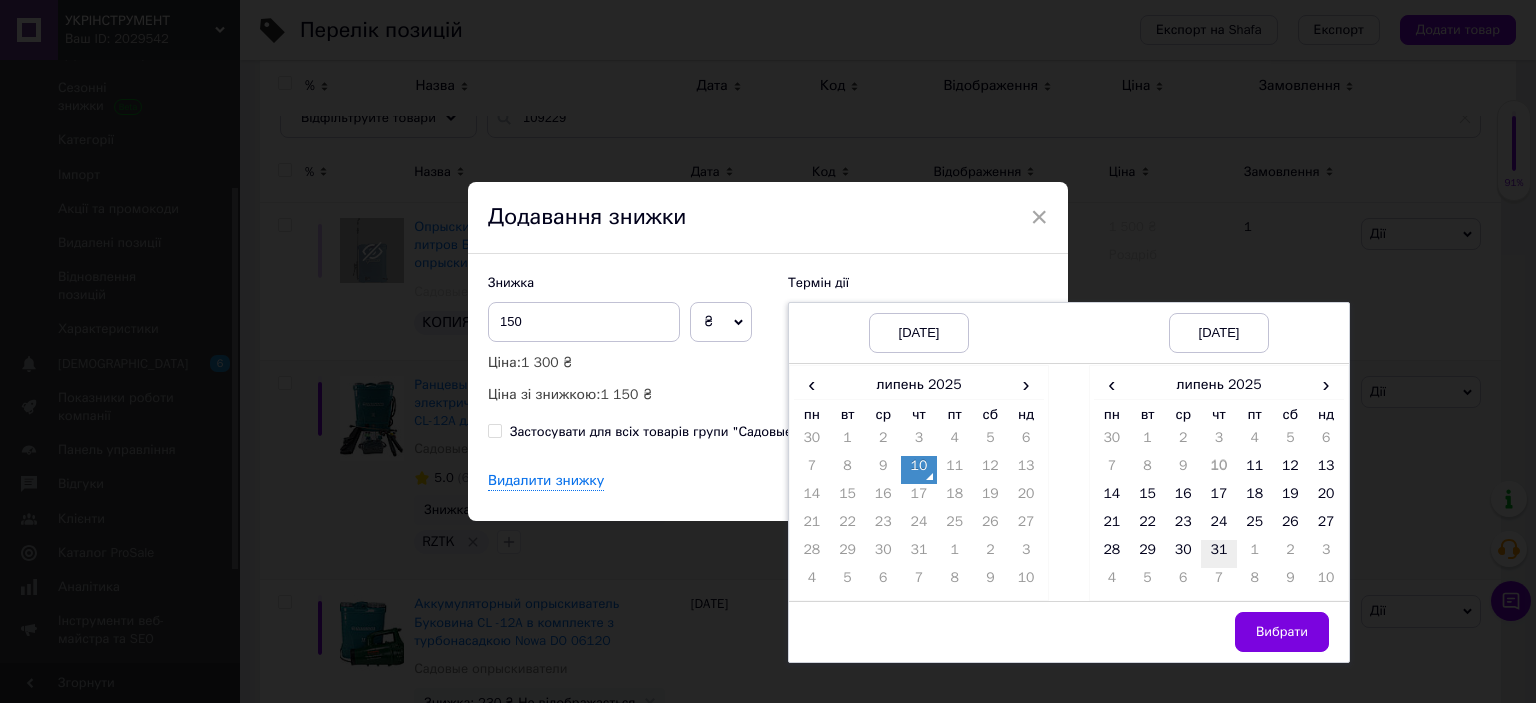 click on "31" at bounding box center [1219, 554] 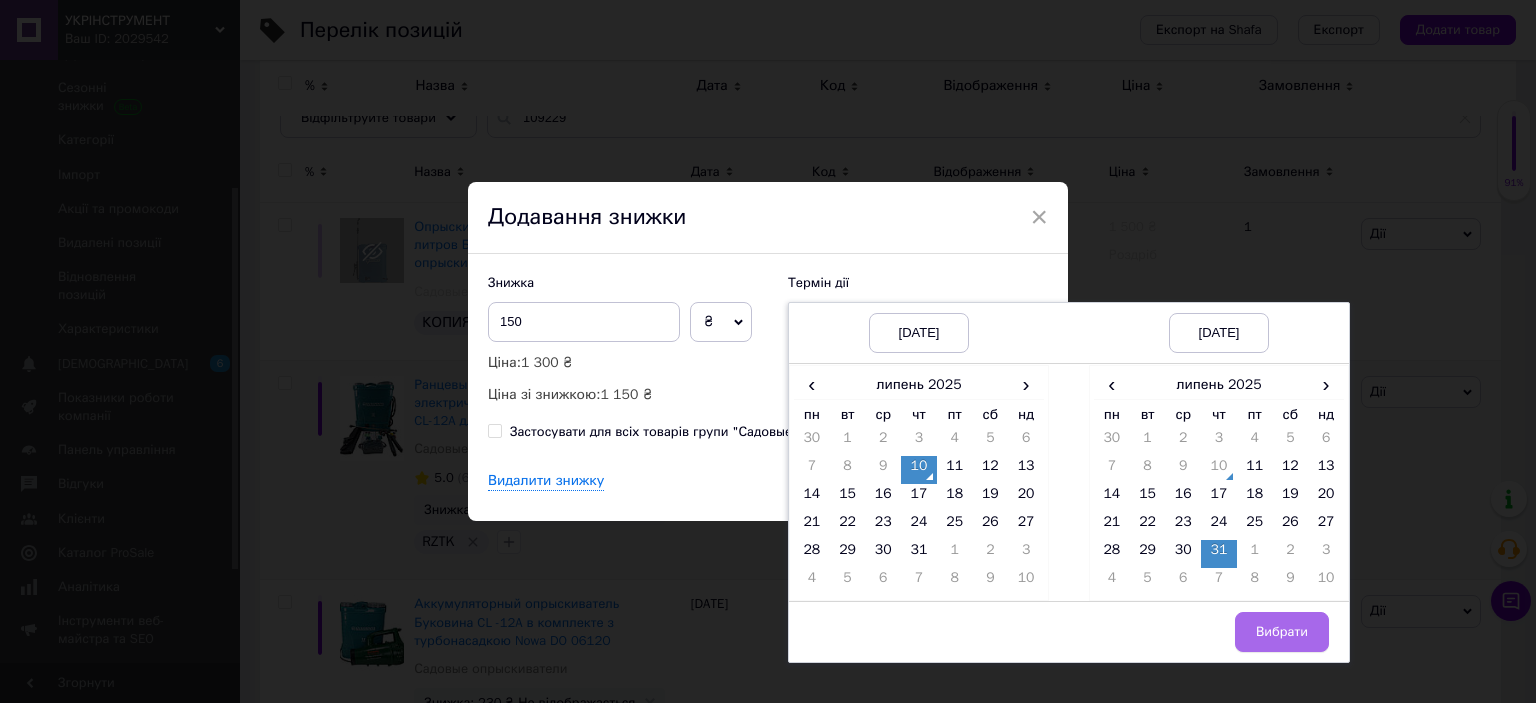 click on "Вибрати" at bounding box center [1282, 632] 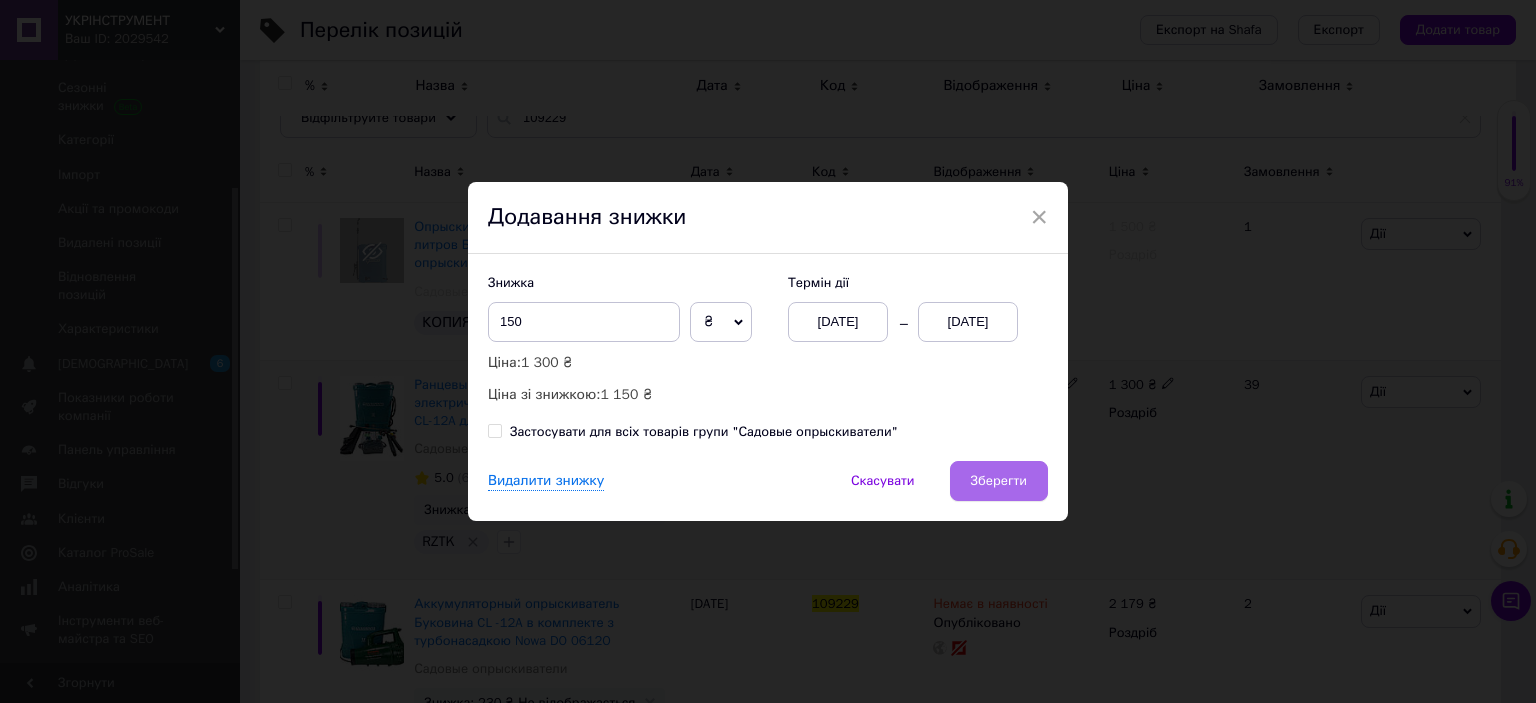 click on "Зберегти" at bounding box center (999, 481) 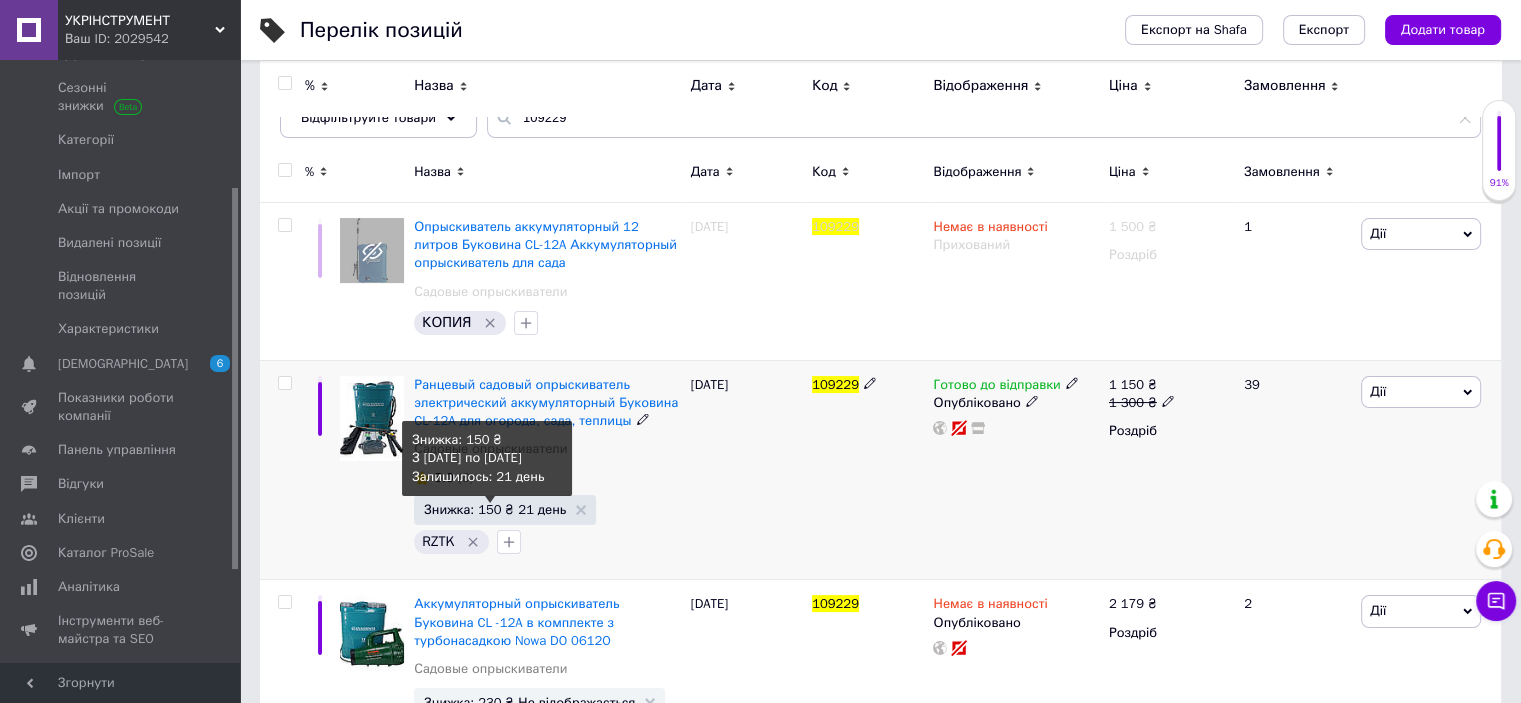 click on "Знижка: 150 ₴ 21 день" at bounding box center (495, 509) 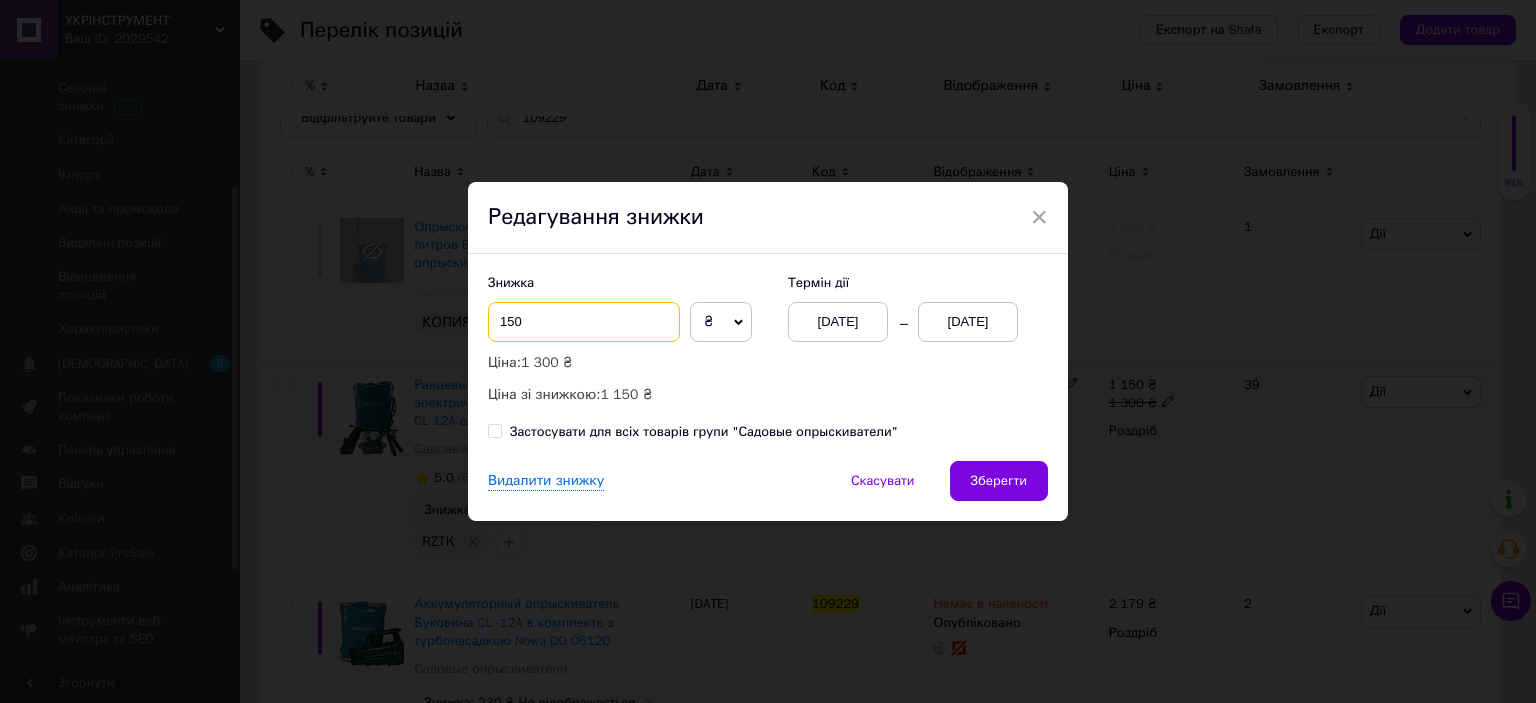 drag, startPoint x: 524, startPoint y: 334, endPoint x: 500, endPoint y: 322, distance: 26.832815 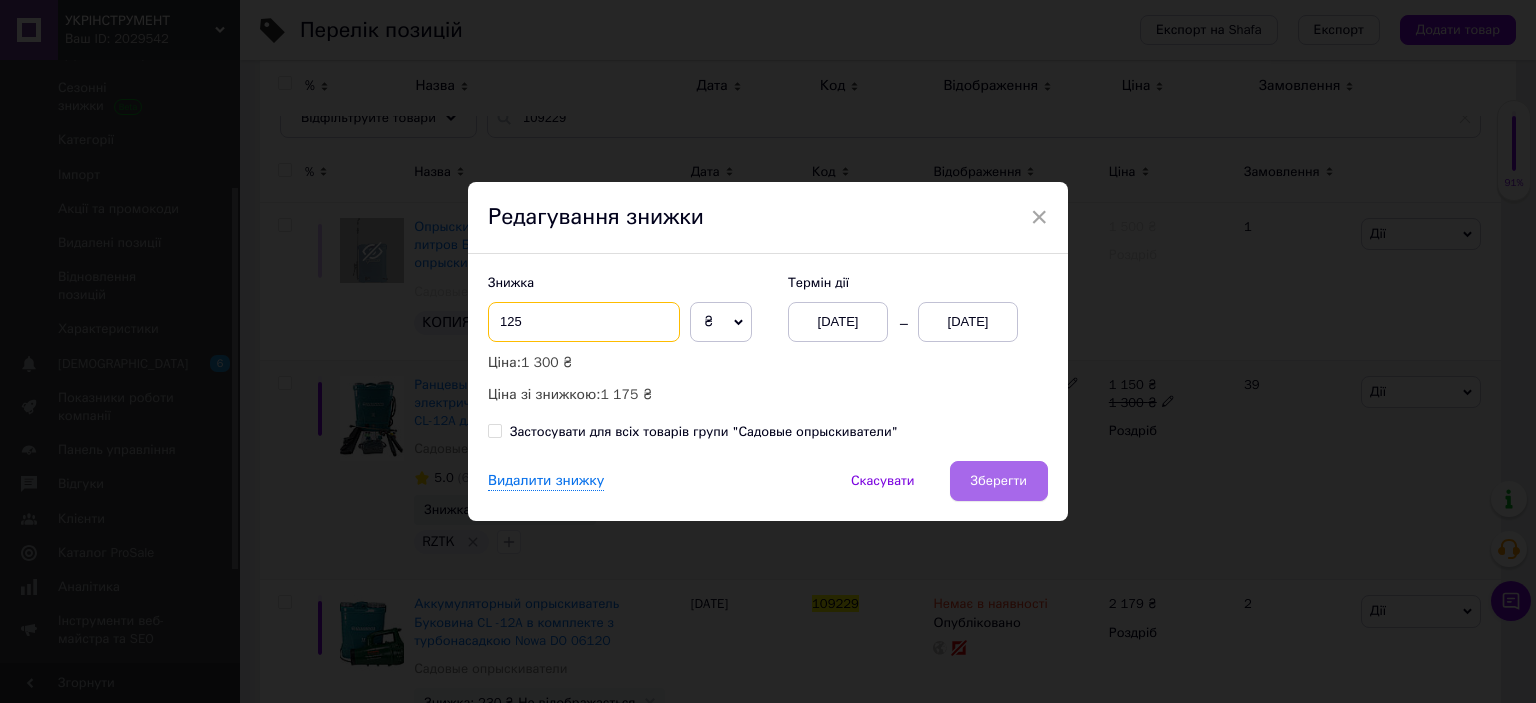 type on "125" 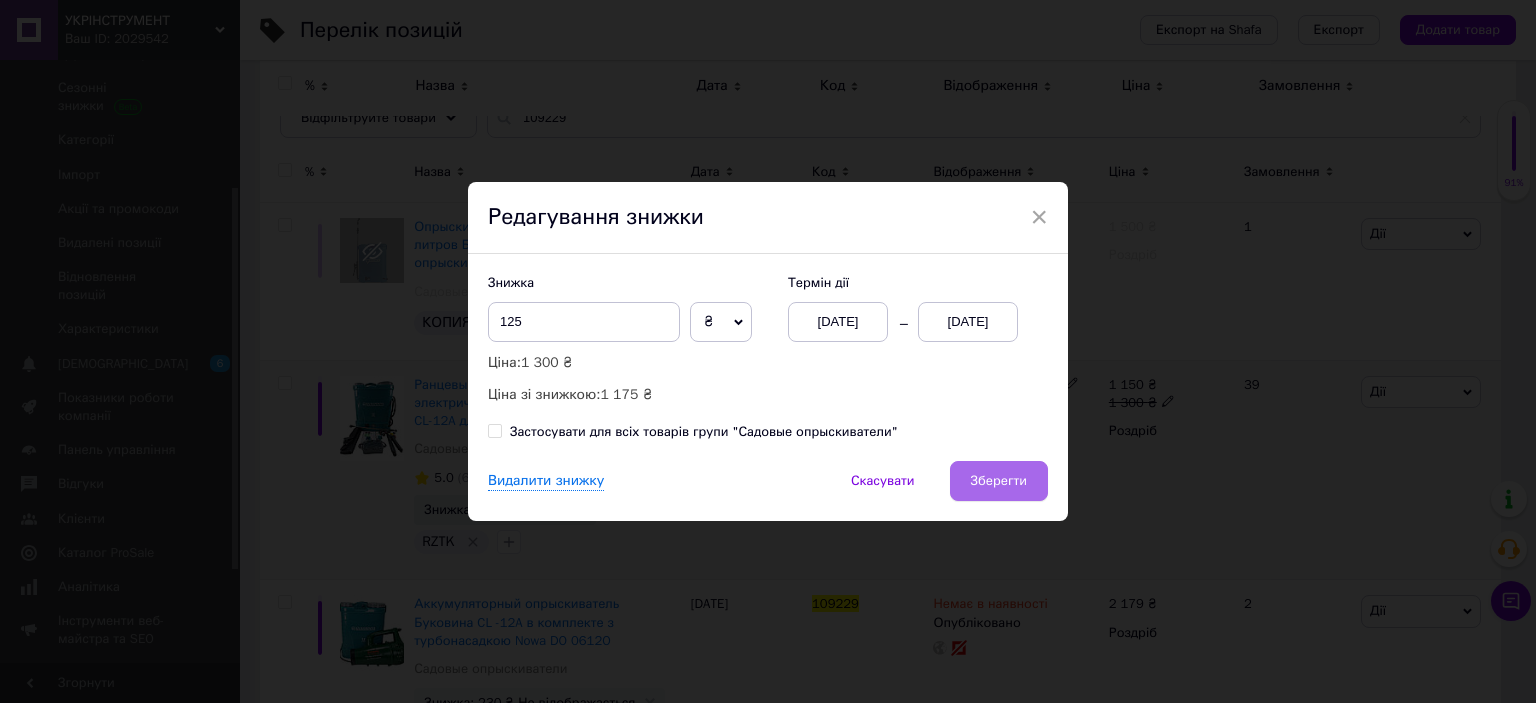 click on "Зберегти" at bounding box center (999, 481) 